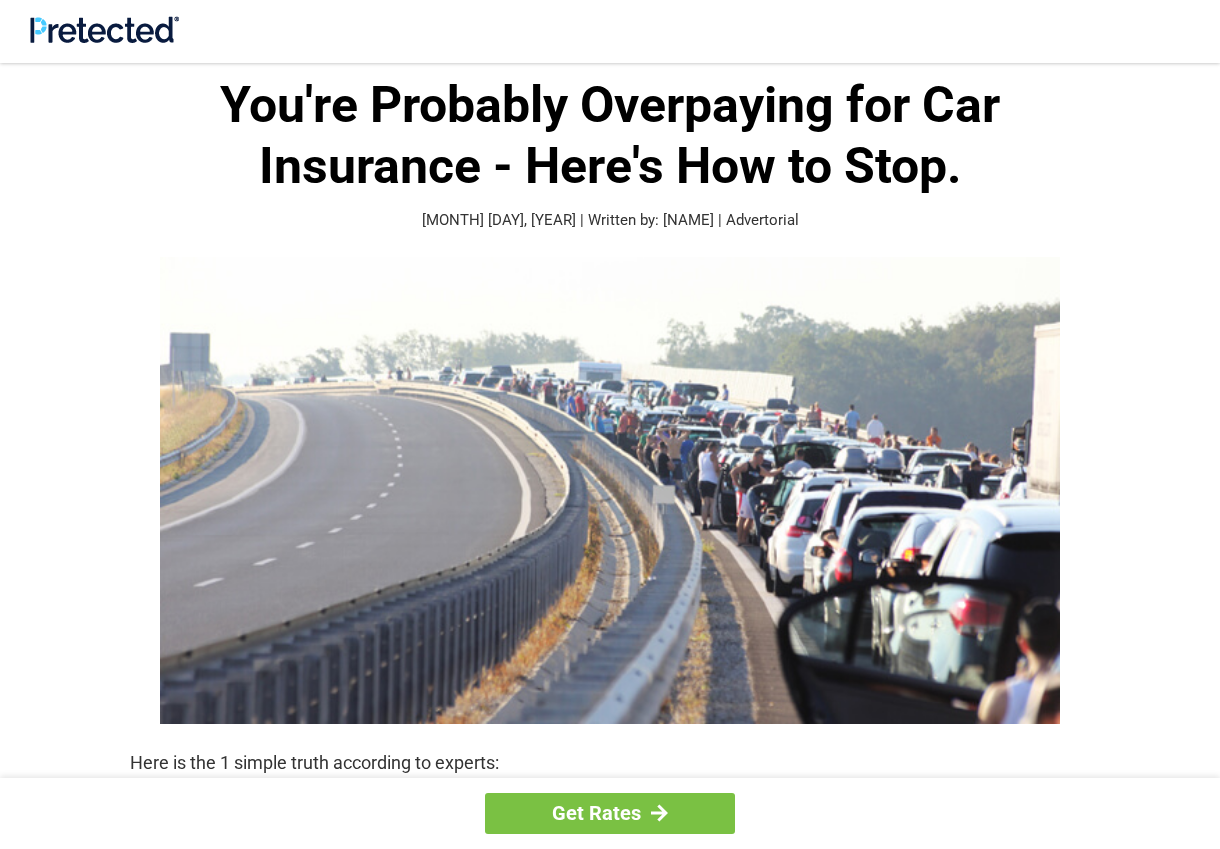 scroll, scrollTop: 0, scrollLeft: 0, axis: both 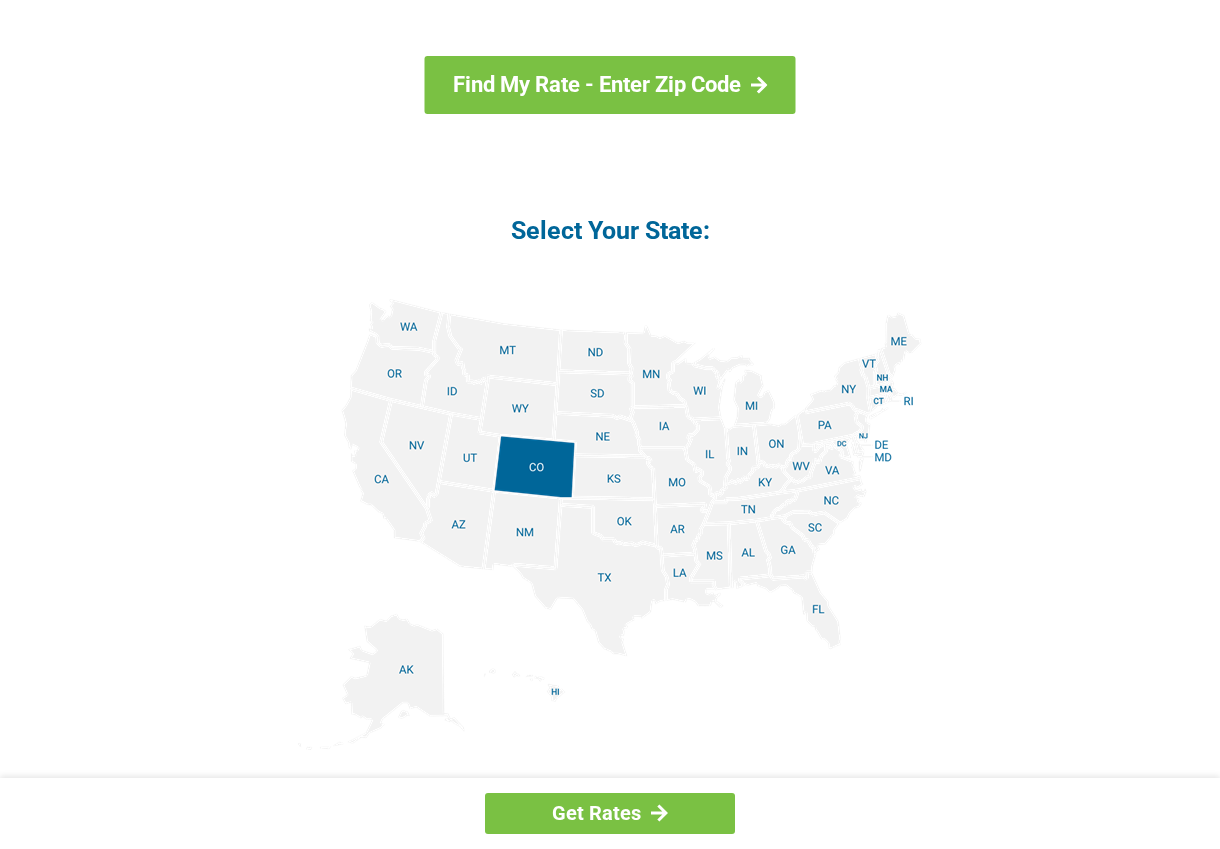 click at bounding box center (610, 524) 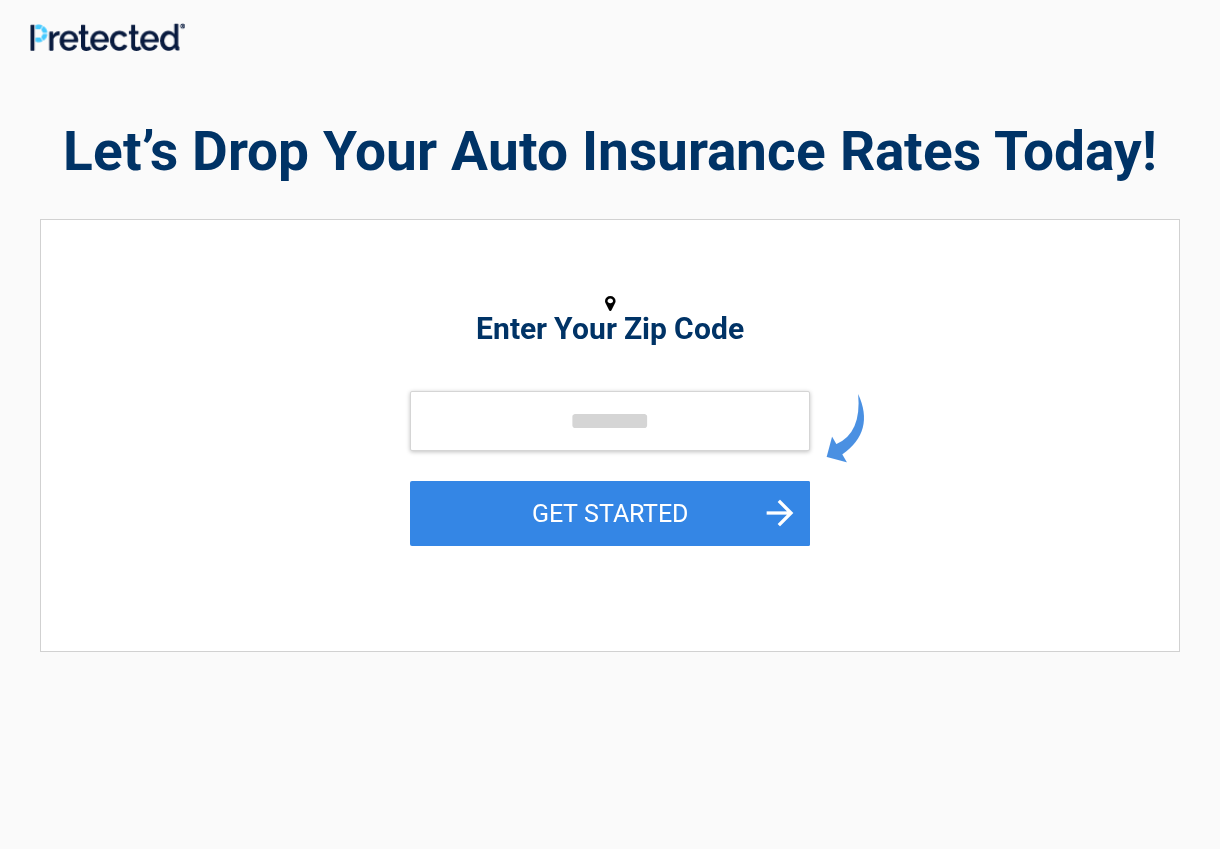 scroll, scrollTop: 0, scrollLeft: 0, axis: both 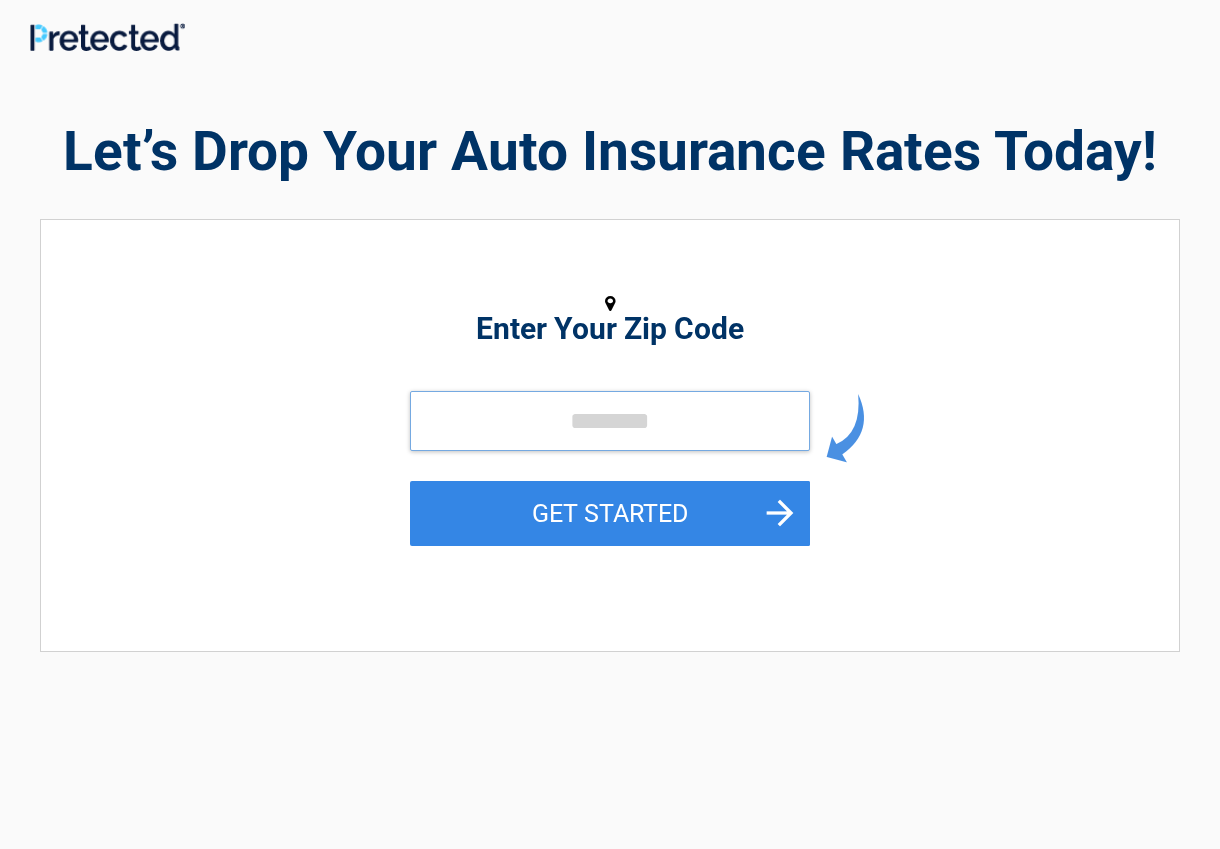 click at bounding box center [610, 421] 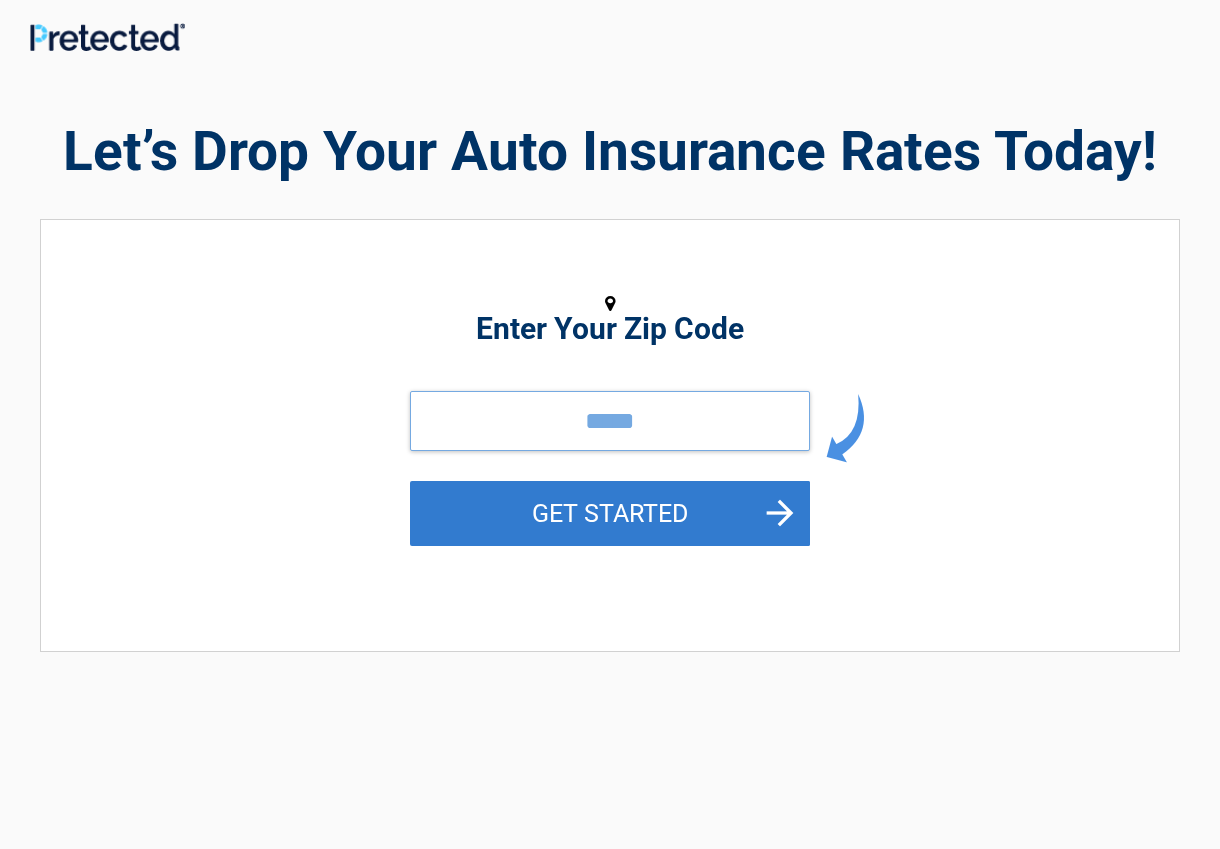 type on "*****" 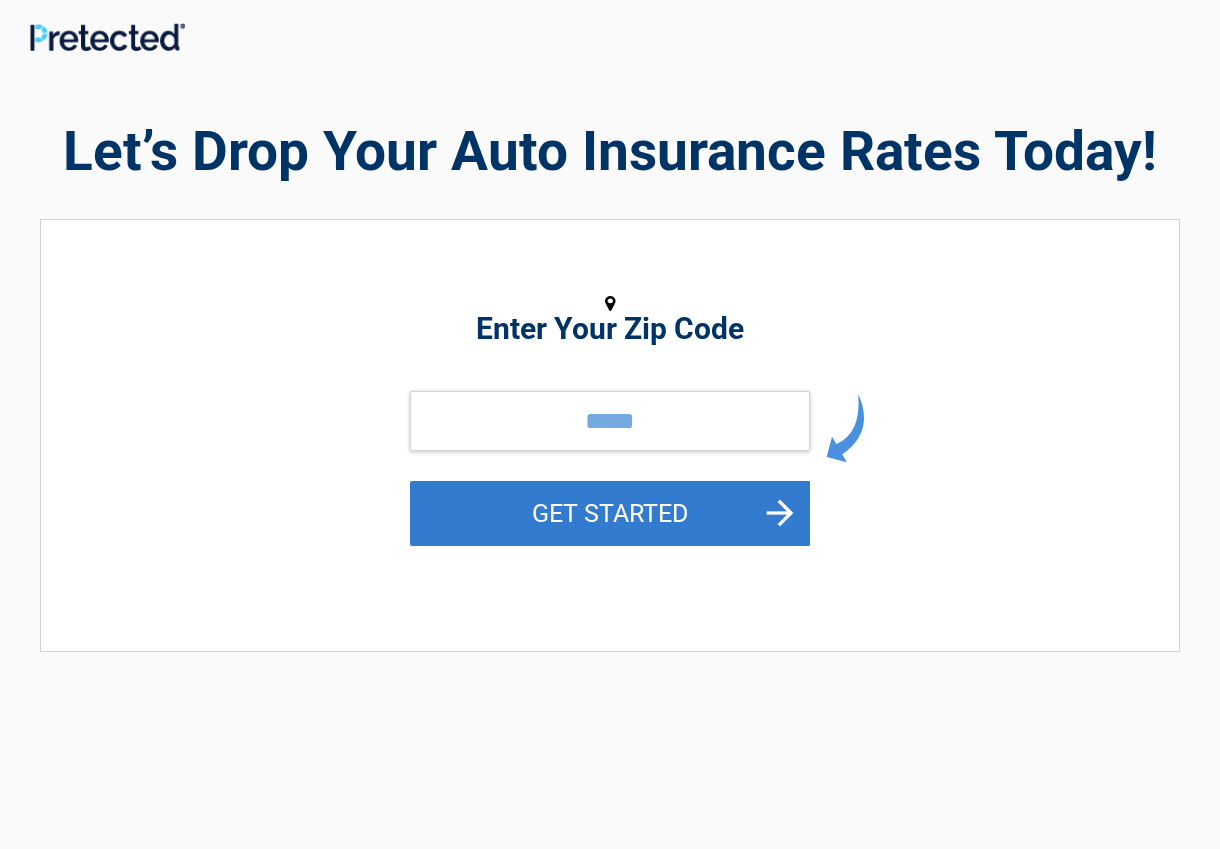 click on "GET STARTED" at bounding box center (610, 513) 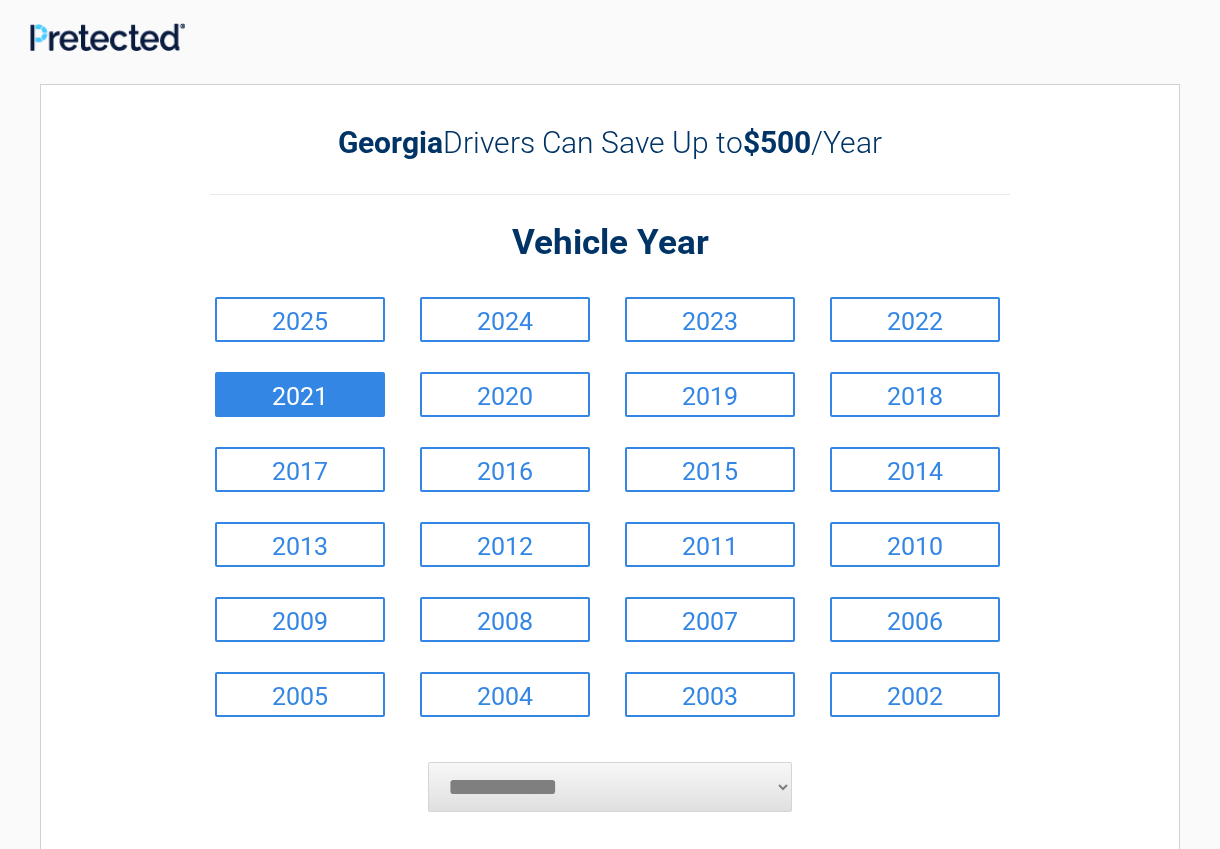 click on "2021" at bounding box center (300, 394) 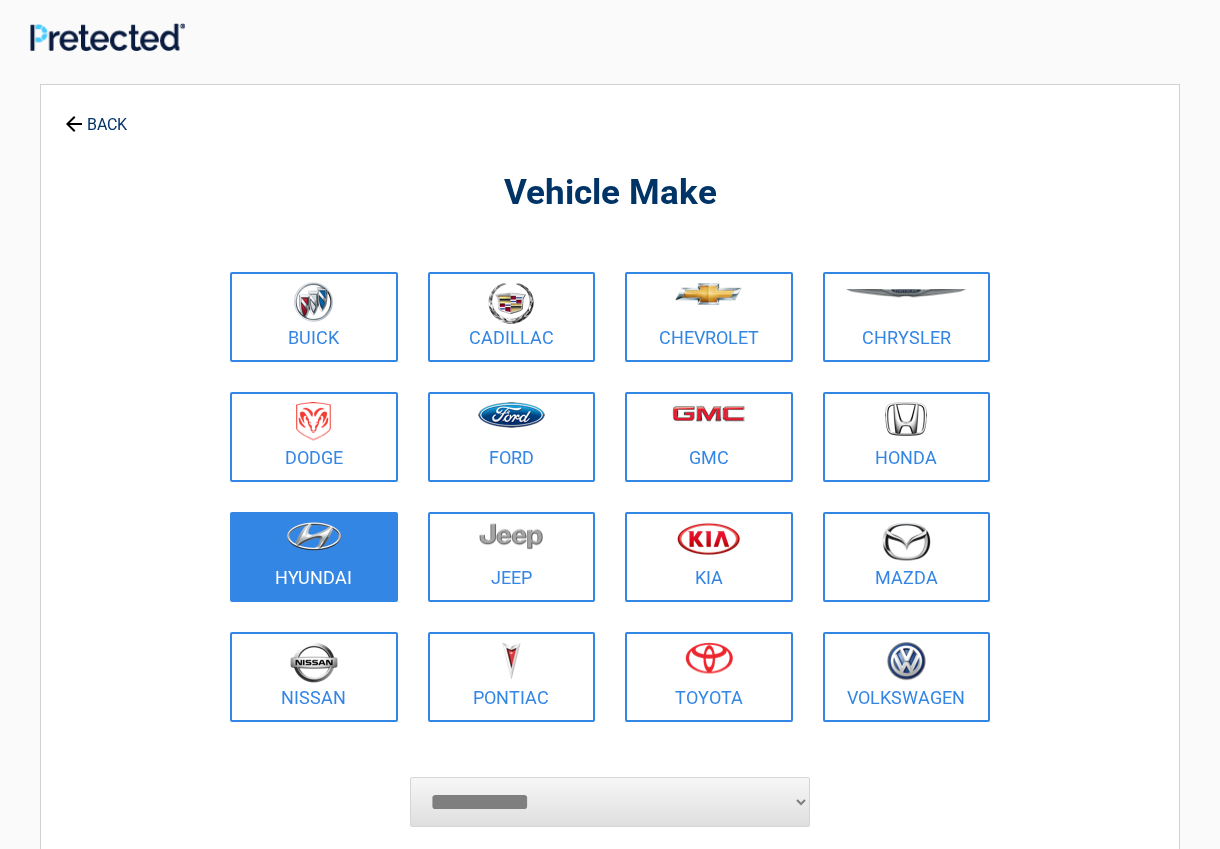 click at bounding box center (314, 536) 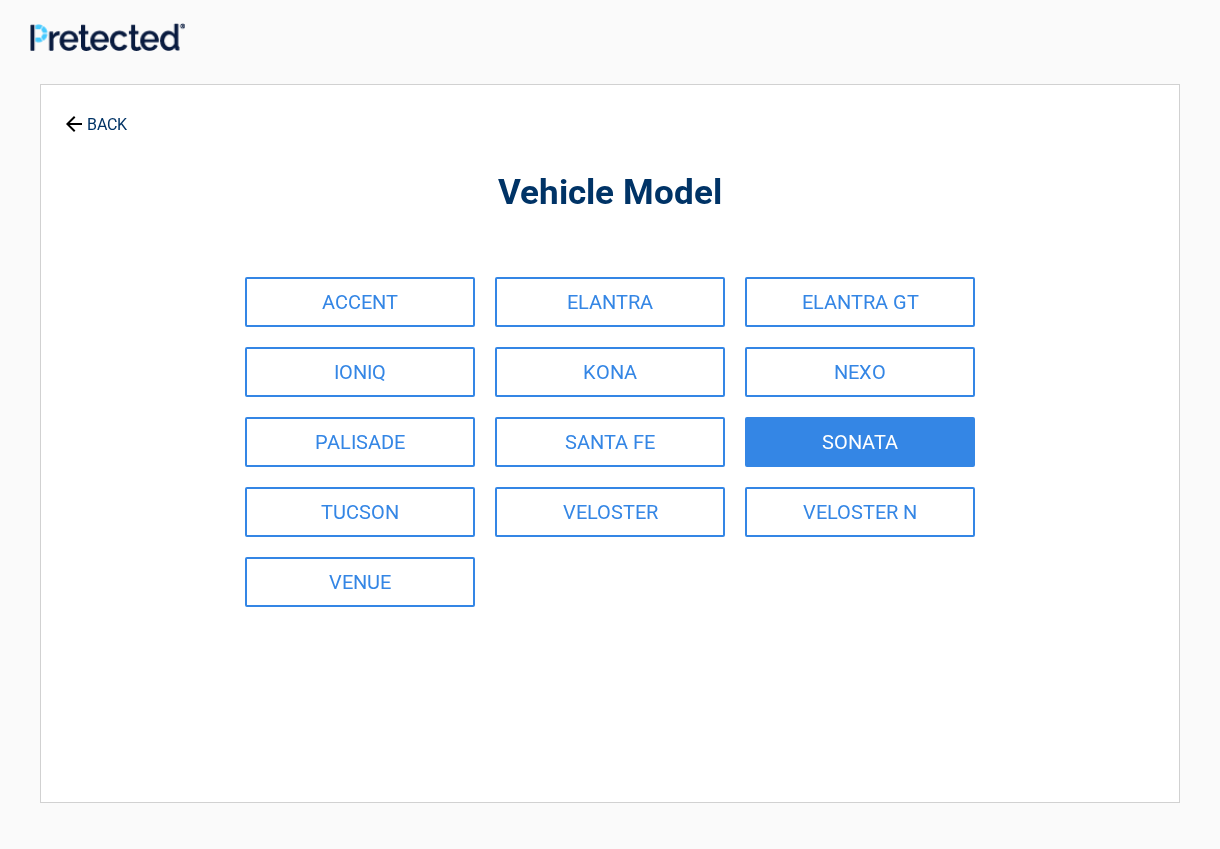 click on "SONATA" at bounding box center [860, 442] 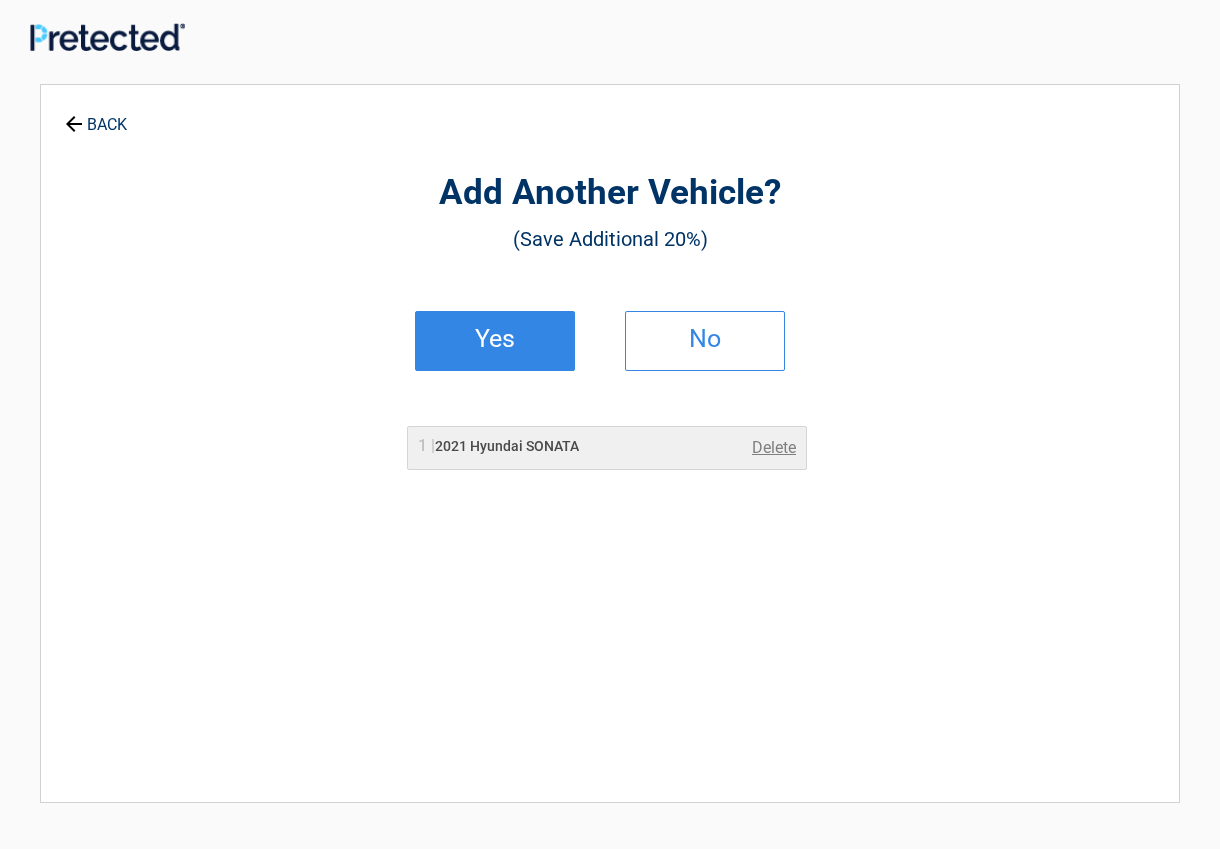 click on "Yes" at bounding box center (495, 339) 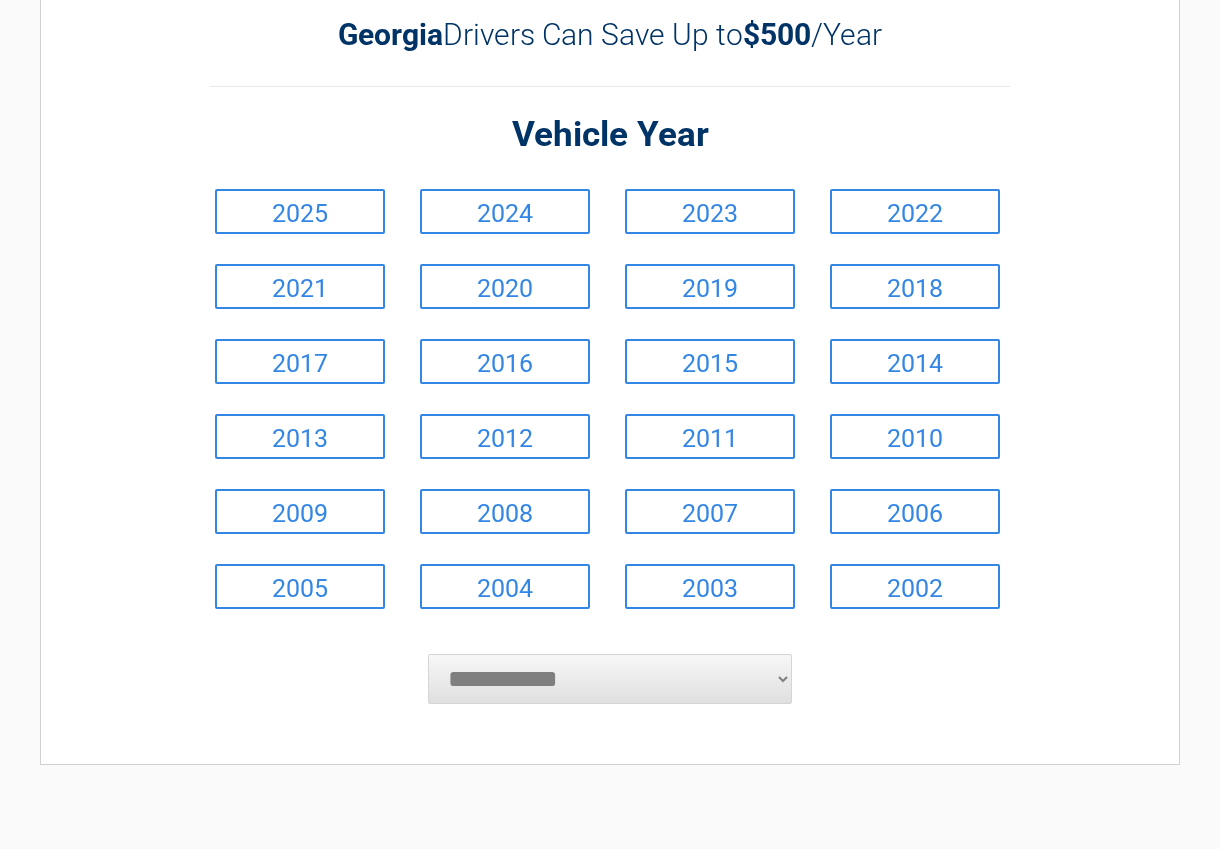 scroll, scrollTop: 100, scrollLeft: 0, axis: vertical 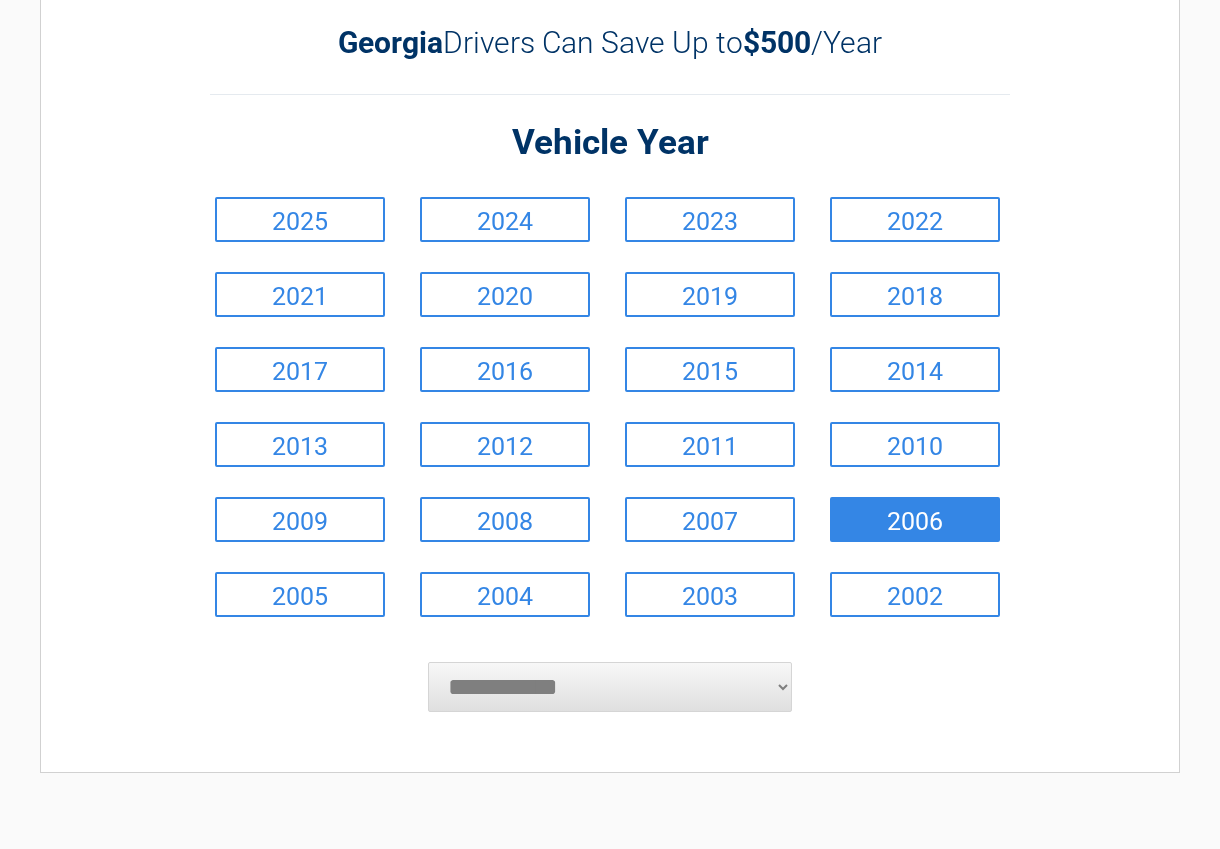 click on "2006" at bounding box center (915, 519) 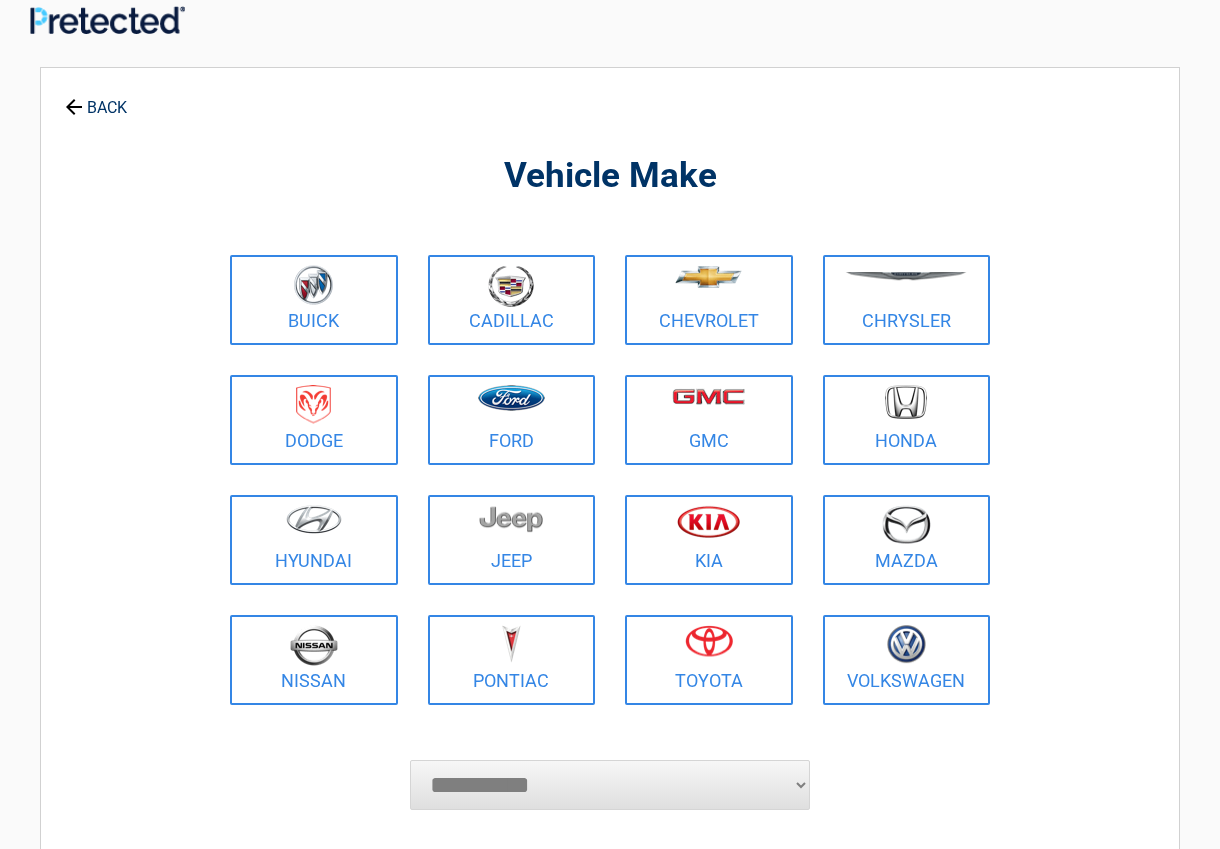 scroll, scrollTop: 0, scrollLeft: 0, axis: both 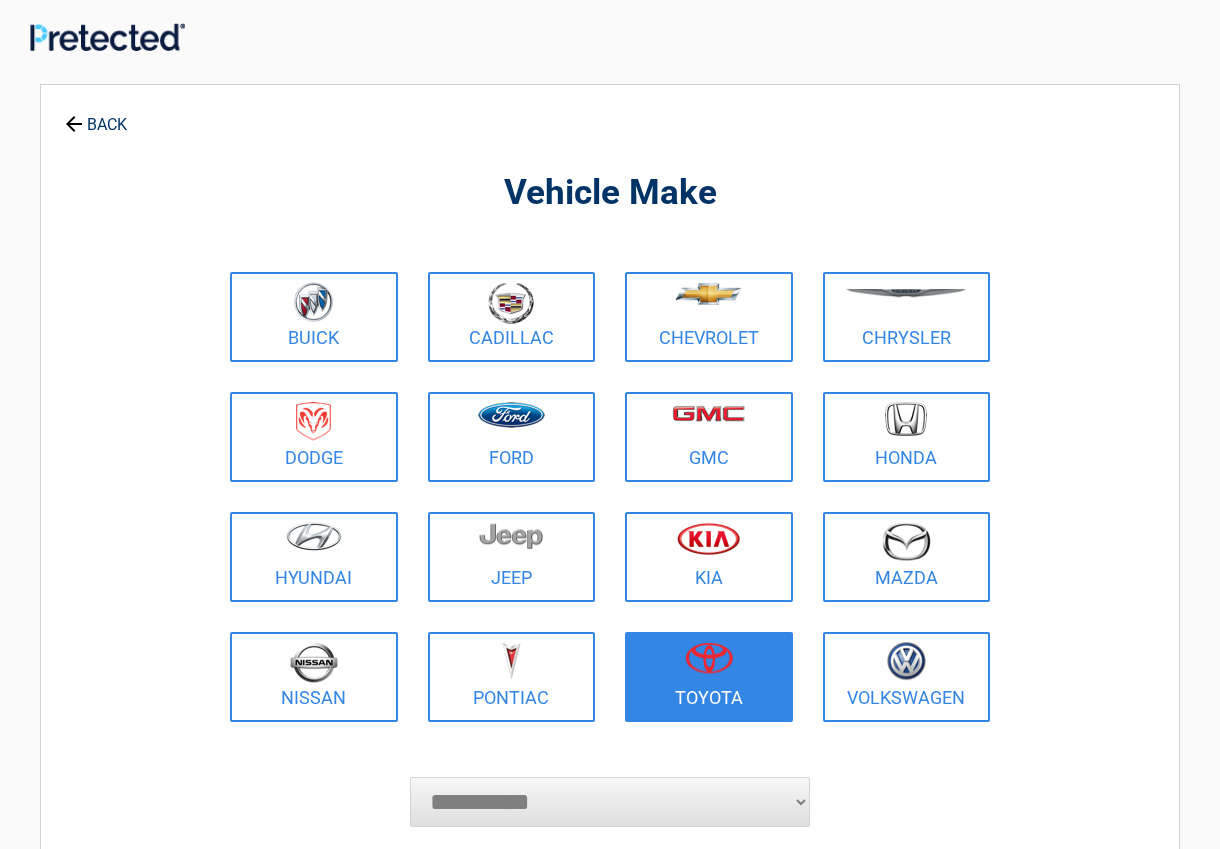 click at bounding box center [709, 664] 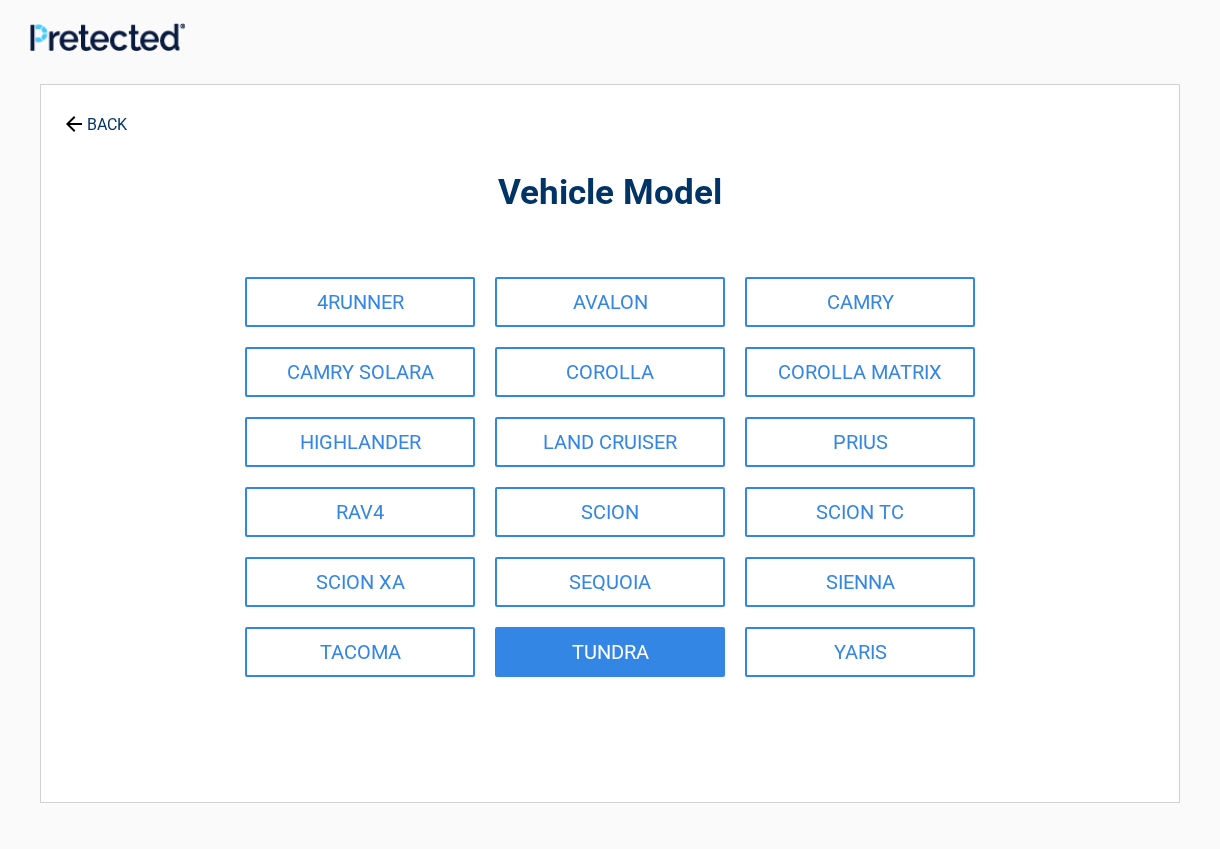 click on "TUNDRA" at bounding box center (610, 652) 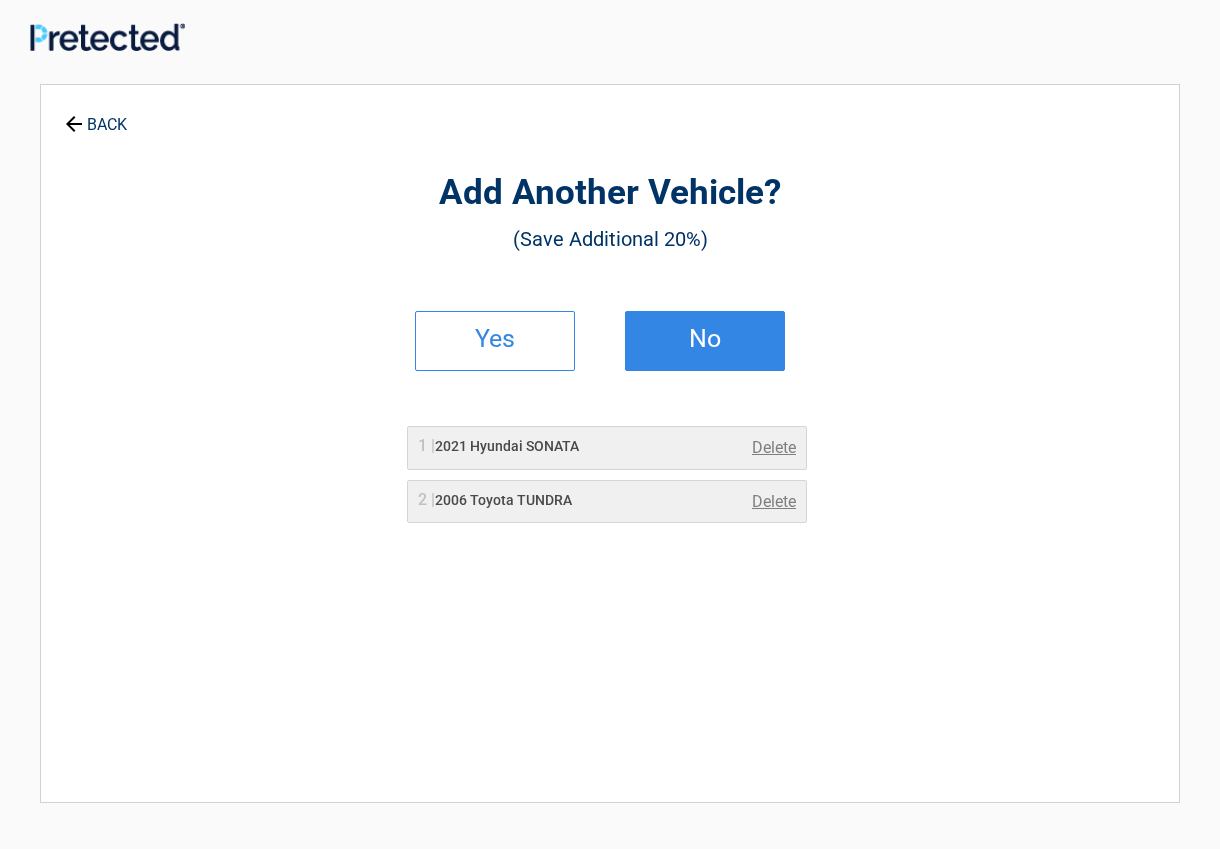 click on "No" at bounding box center [705, 339] 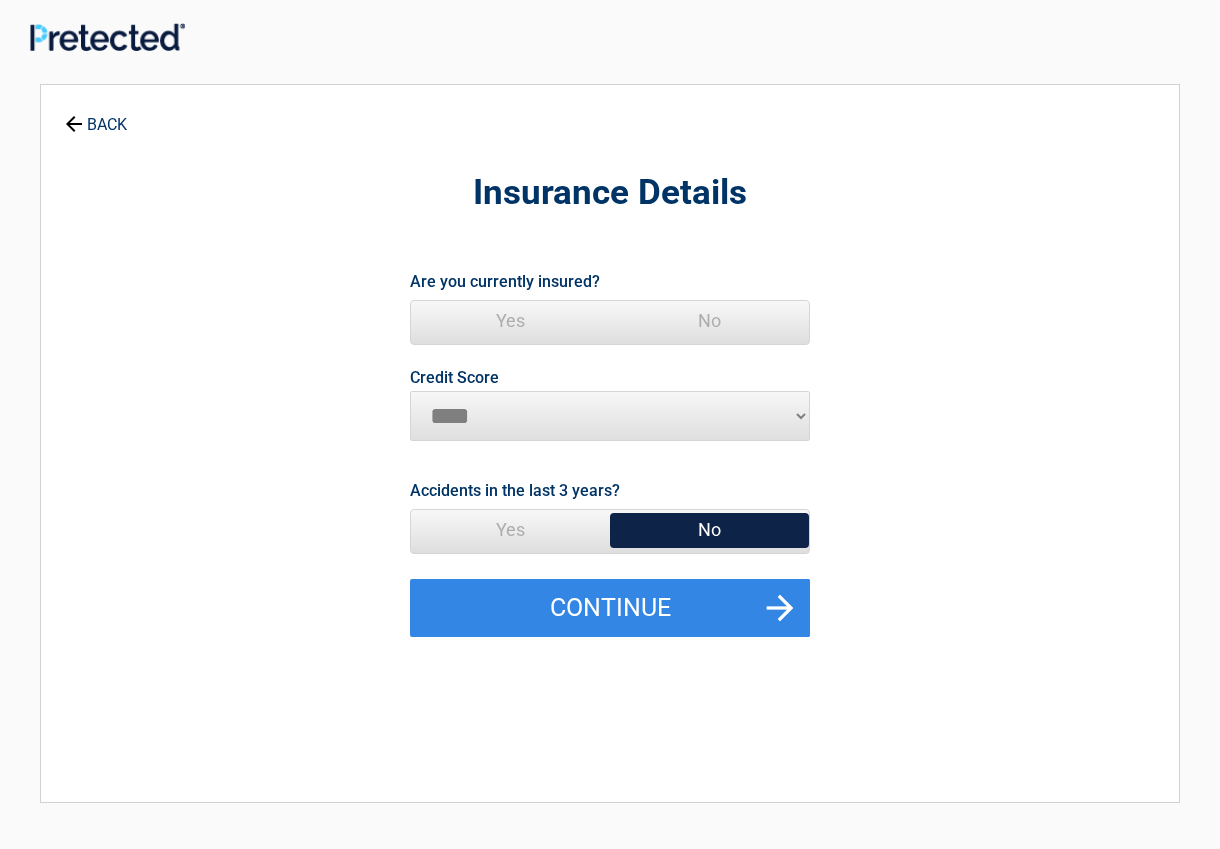 click on "Yes" at bounding box center [510, 321] 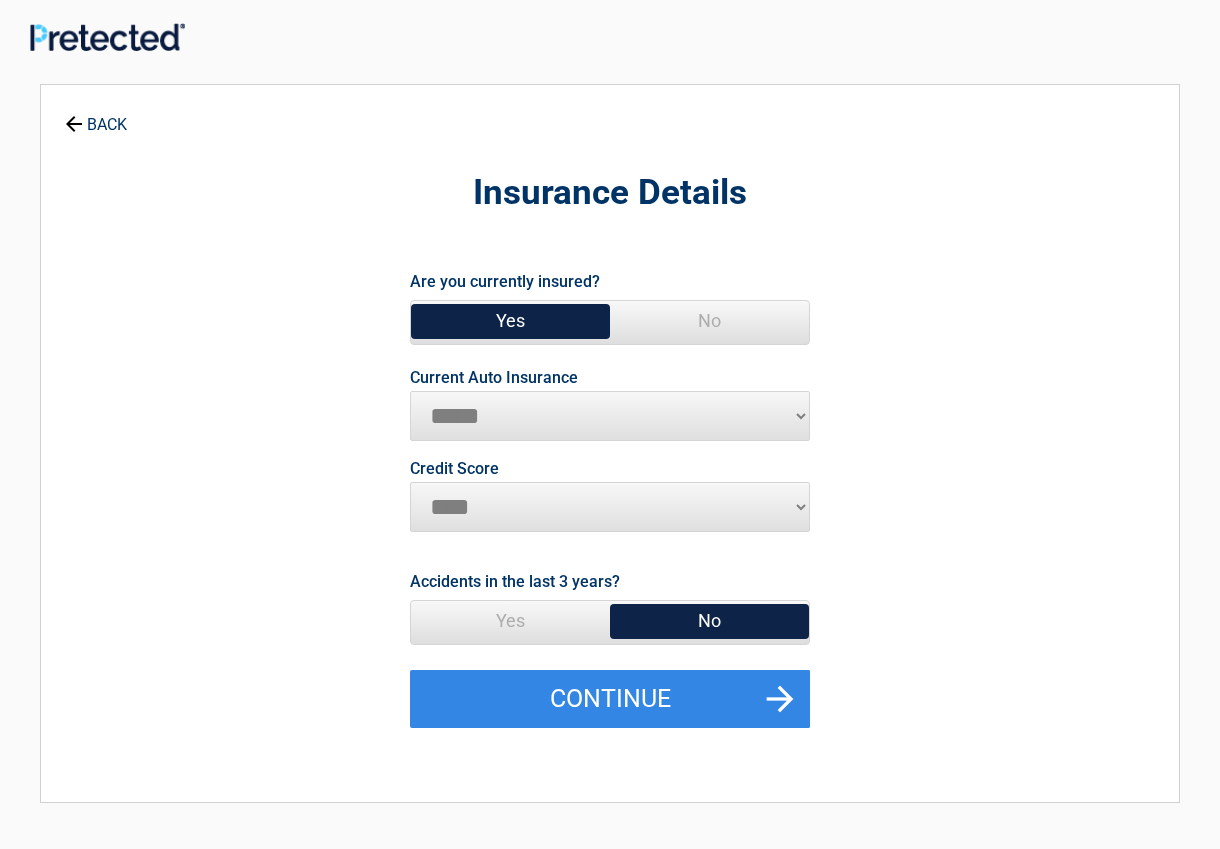 click on "**********" at bounding box center [610, 416] 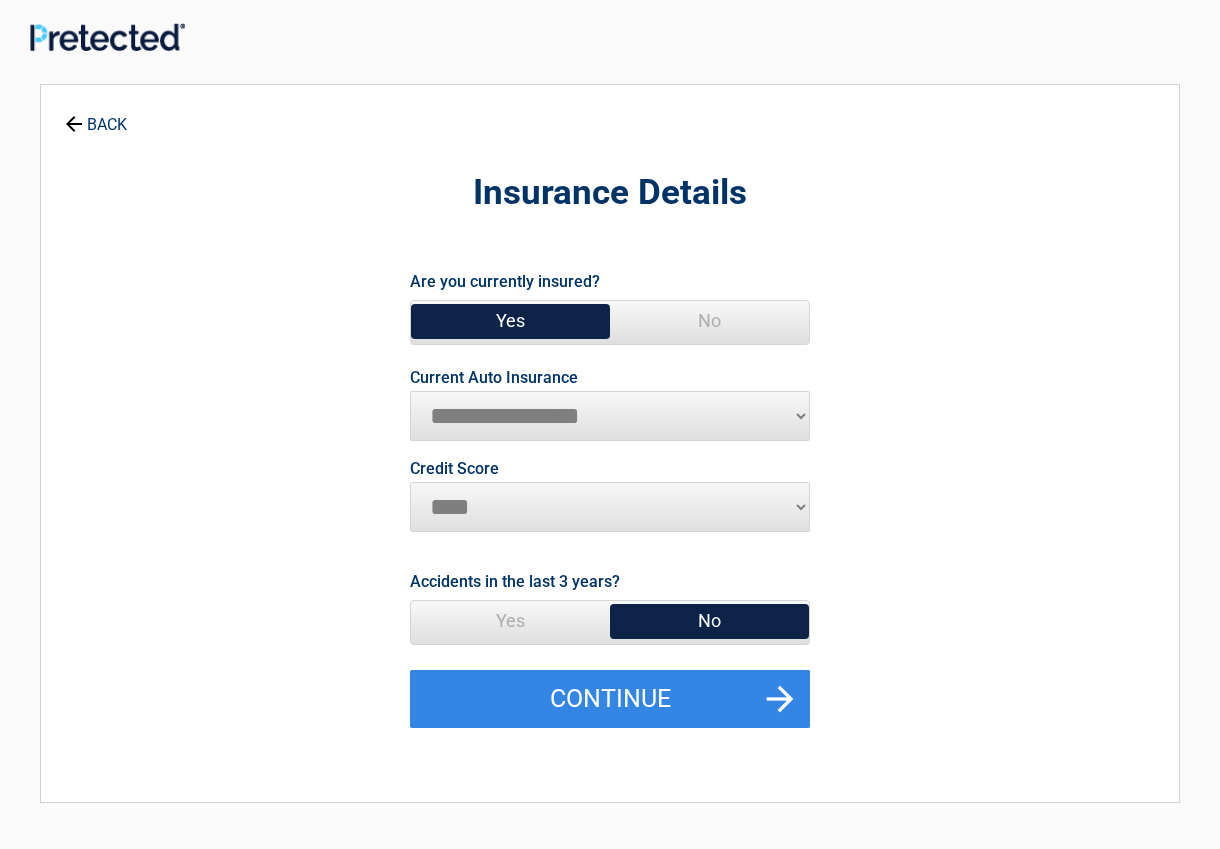 click on "**********" at bounding box center (610, 416) 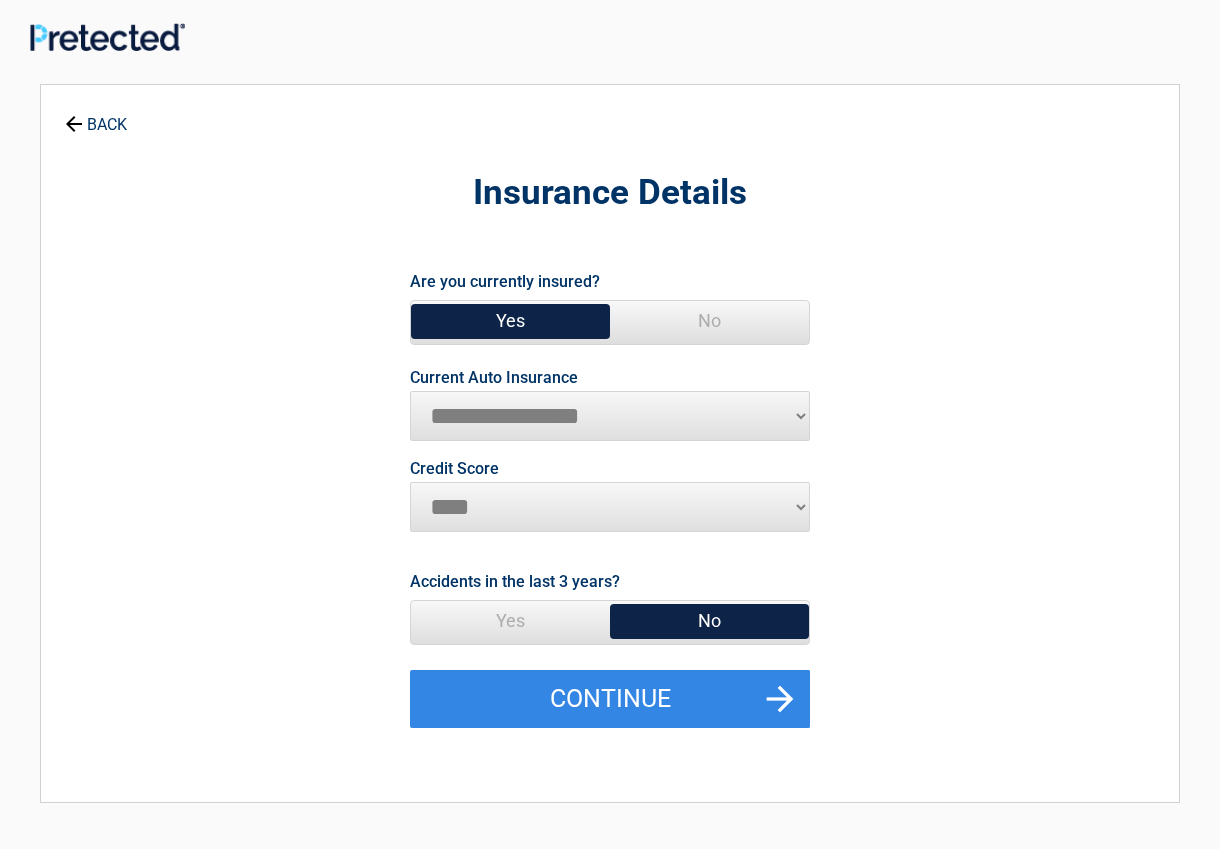 select on "**********" 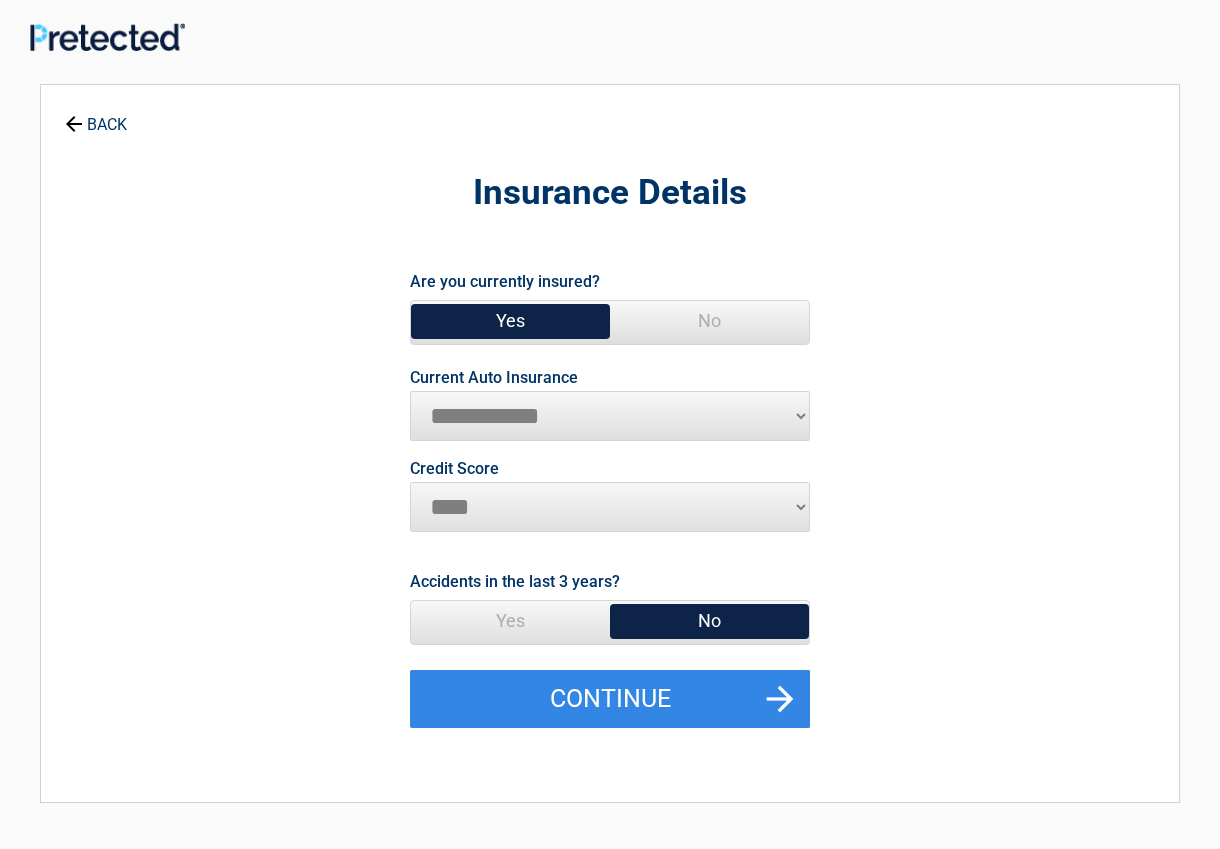 click on "**********" at bounding box center (610, 416) 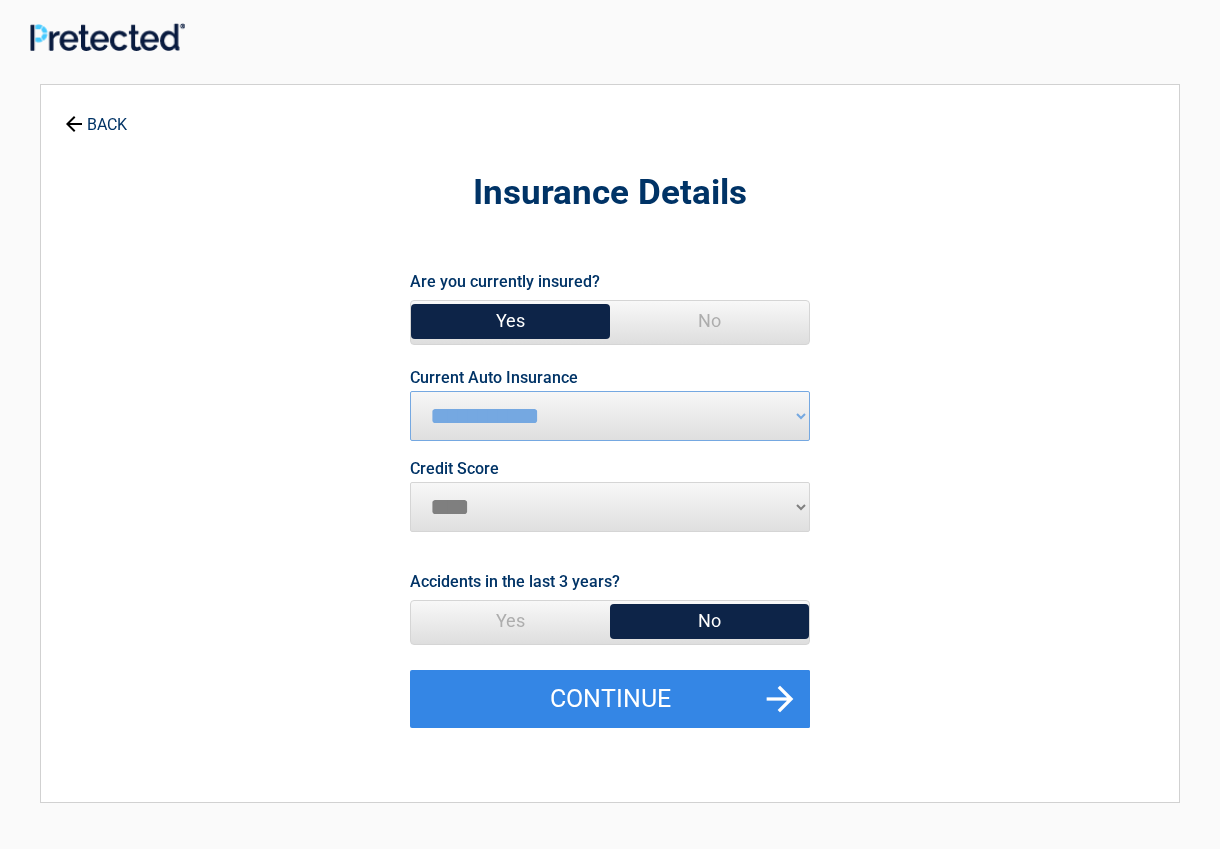 click on "*********
****
*******
****" at bounding box center (610, 507) 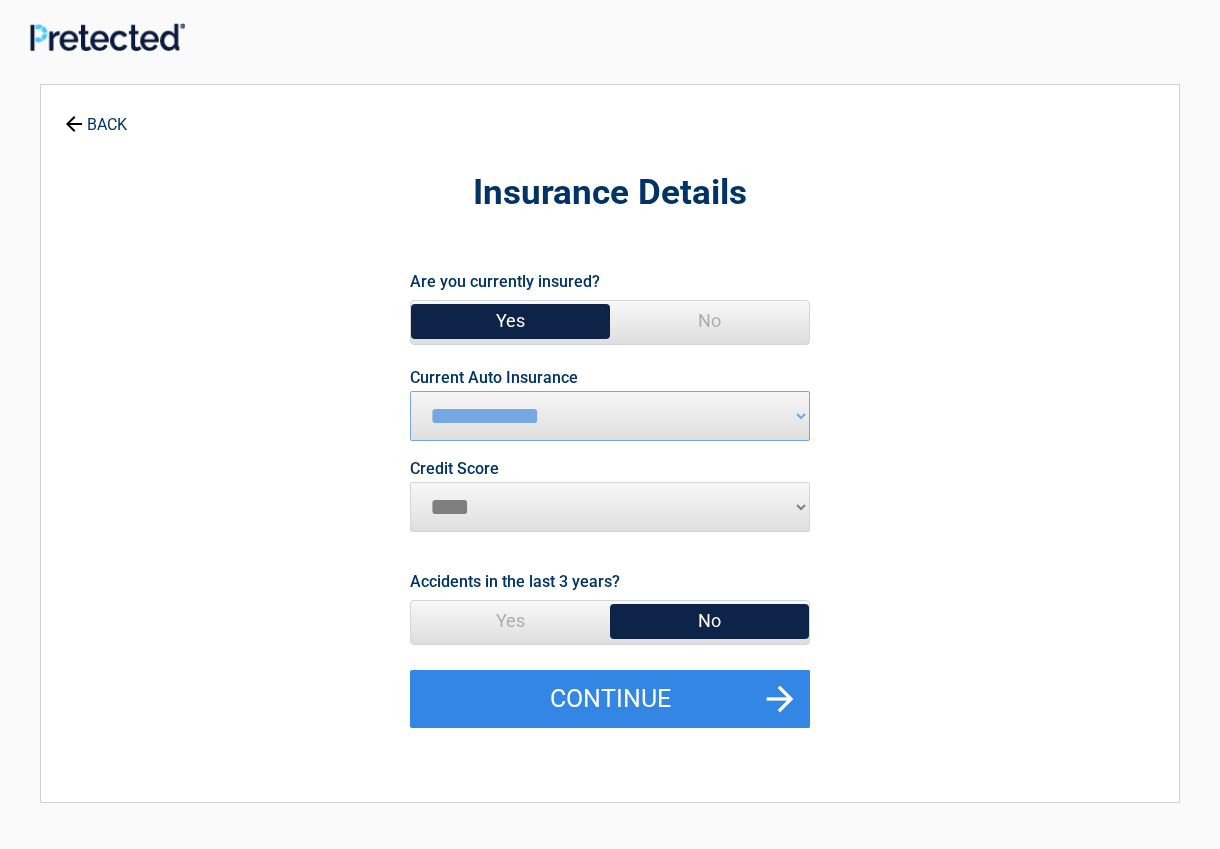 select on "*********" 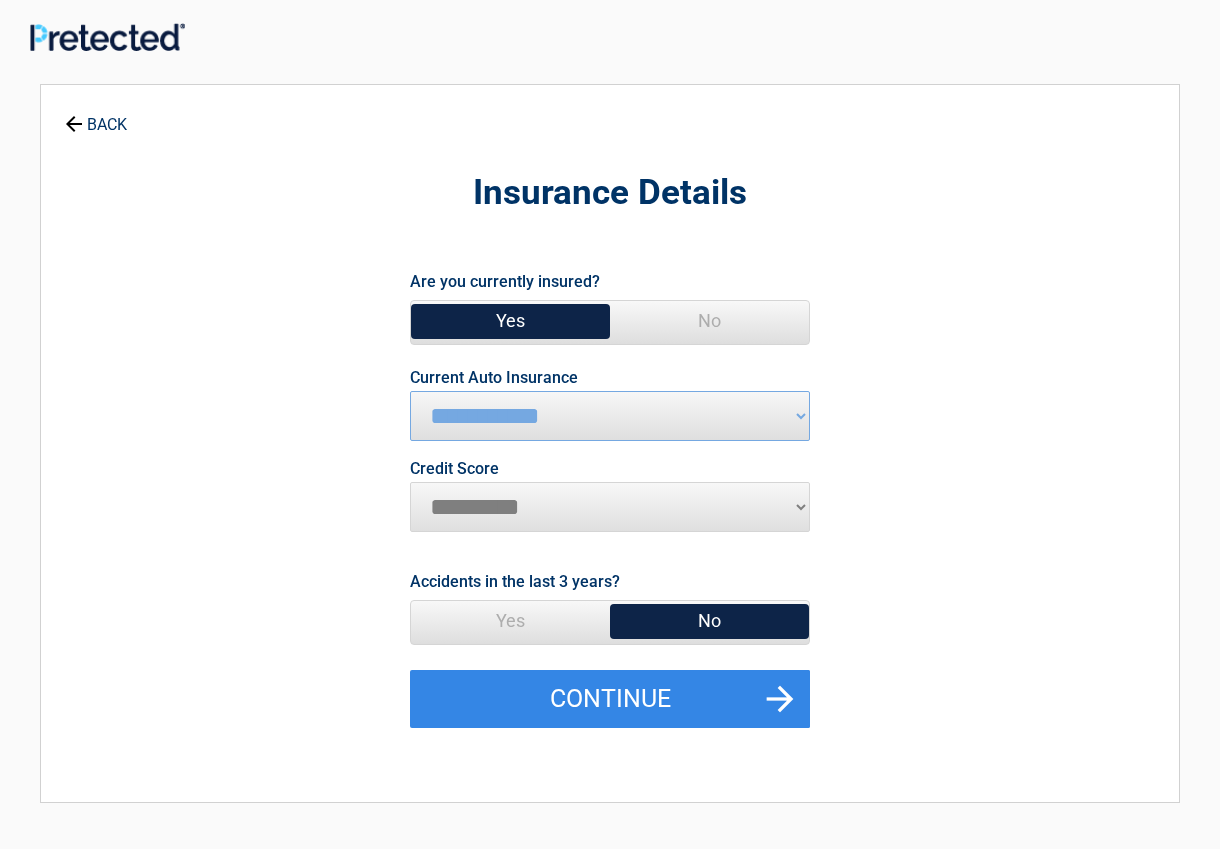click on "*********
****
*******
****" at bounding box center (610, 507) 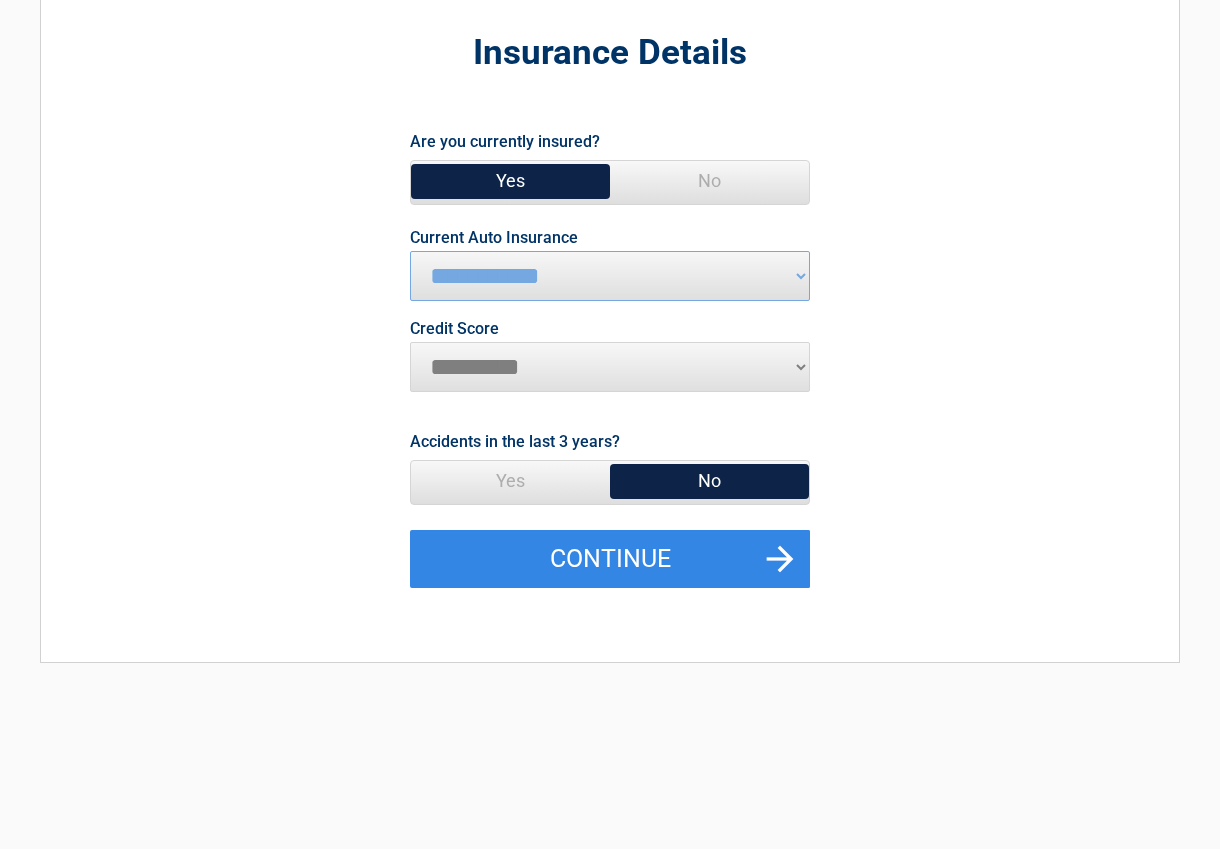 scroll, scrollTop: 200, scrollLeft: 0, axis: vertical 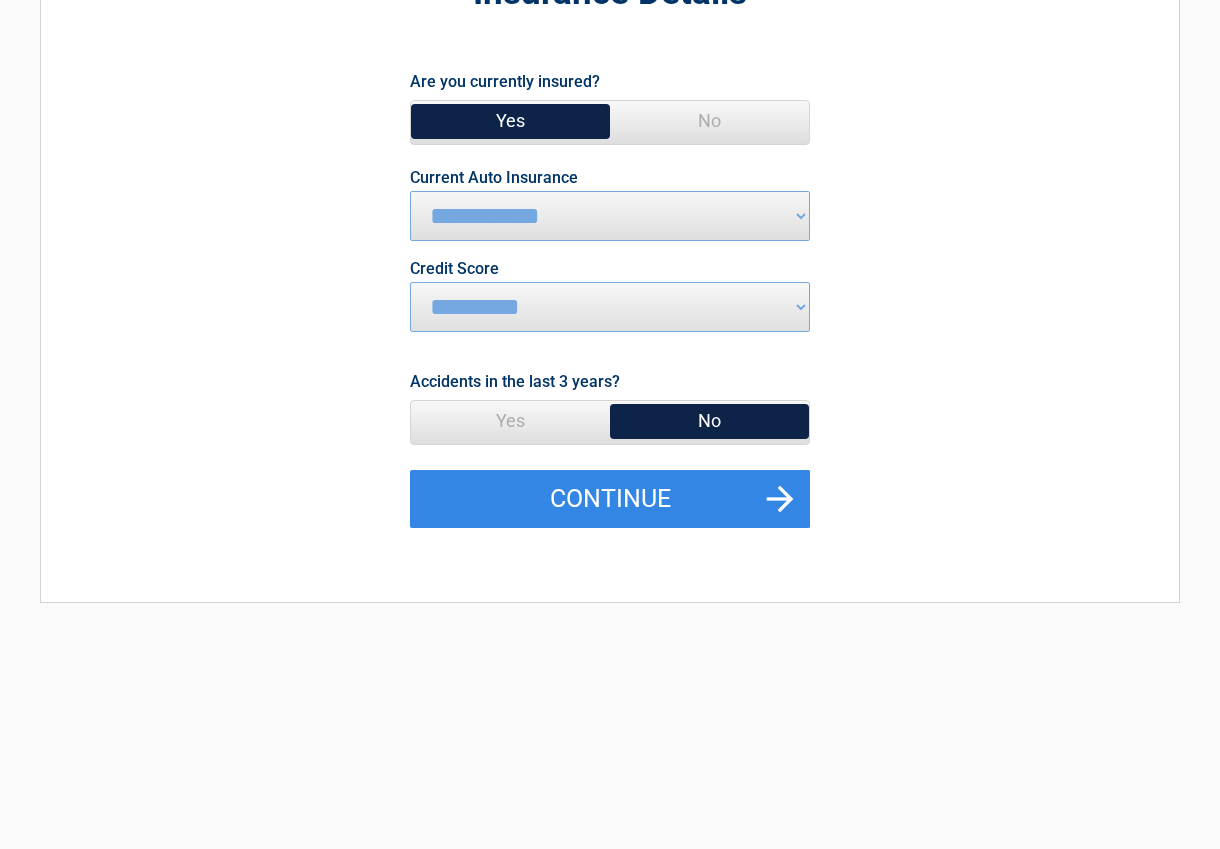 click on "No" at bounding box center [709, 421] 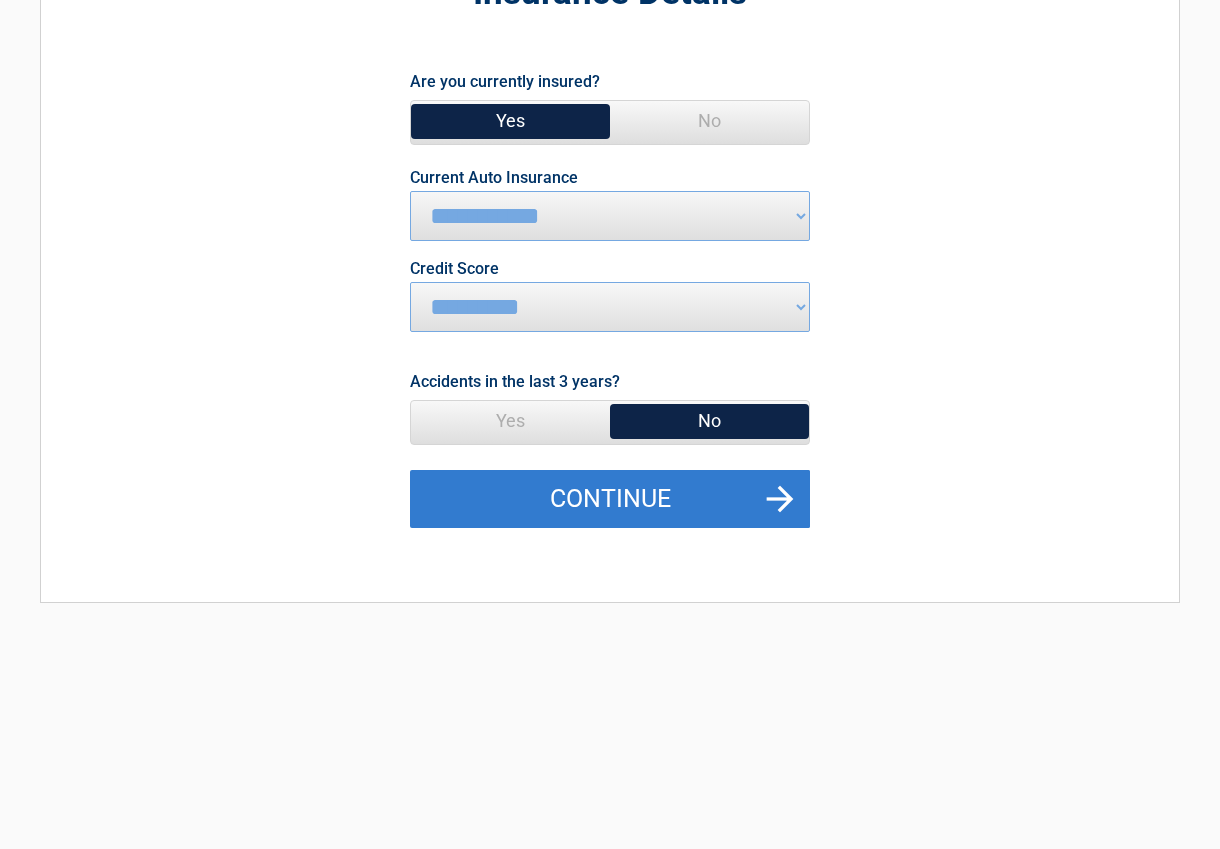 click on "Continue" at bounding box center [610, 499] 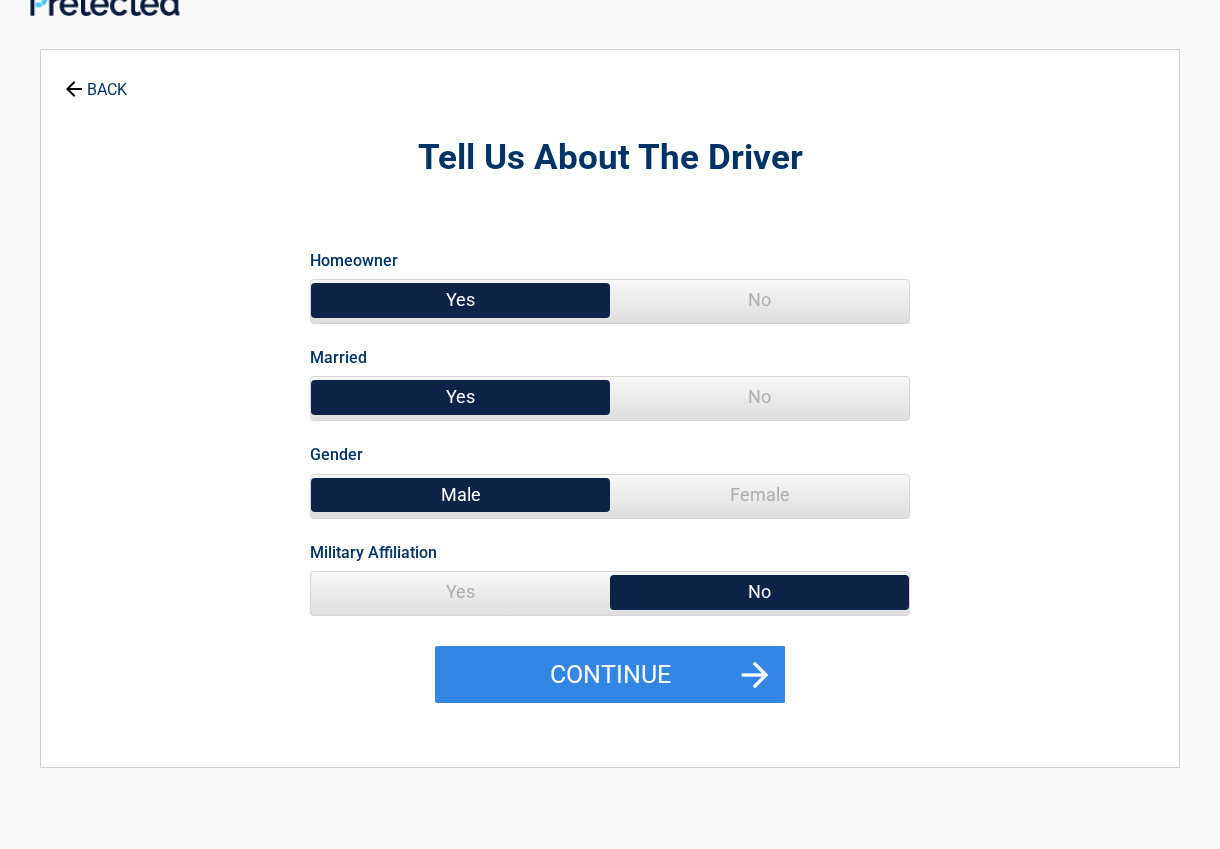 scroll, scrollTop: 0, scrollLeft: 0, axis: both 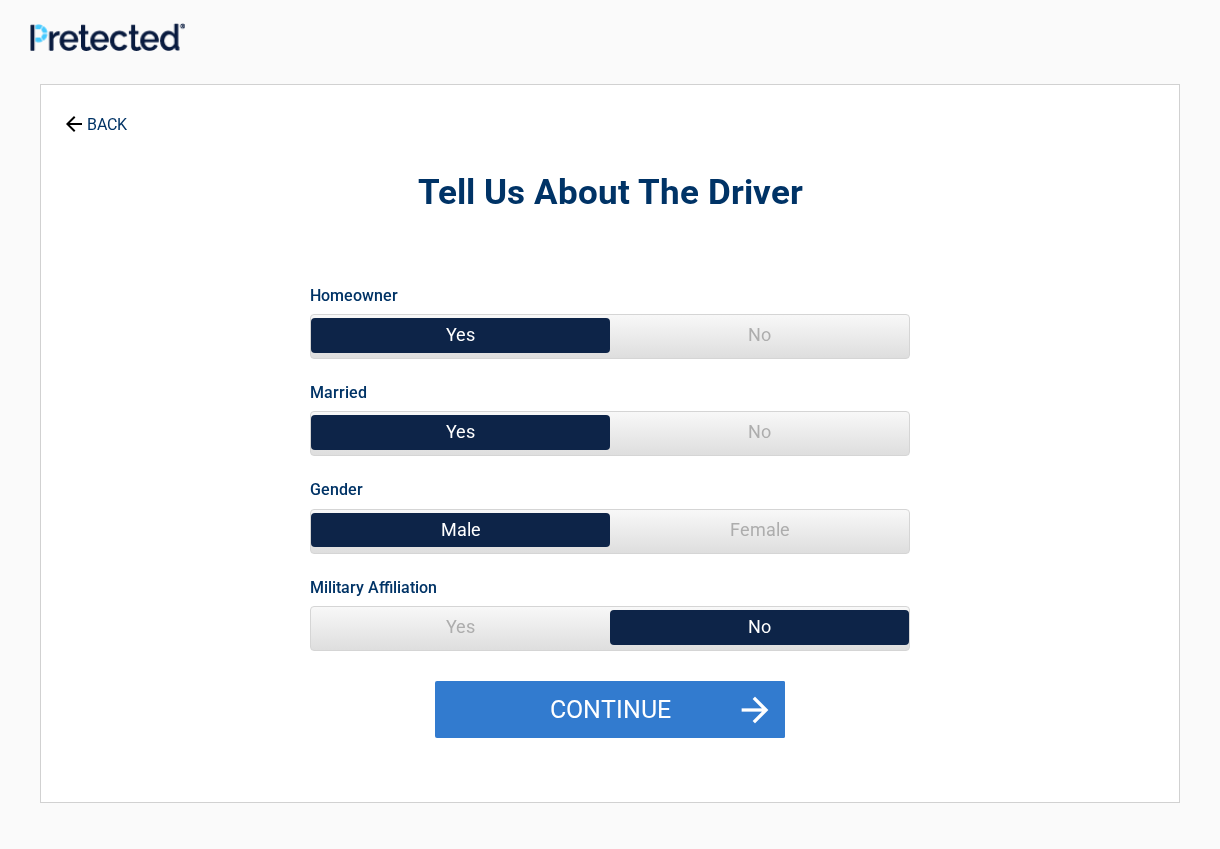 click on "Continue" at bounding box center (610, 710) 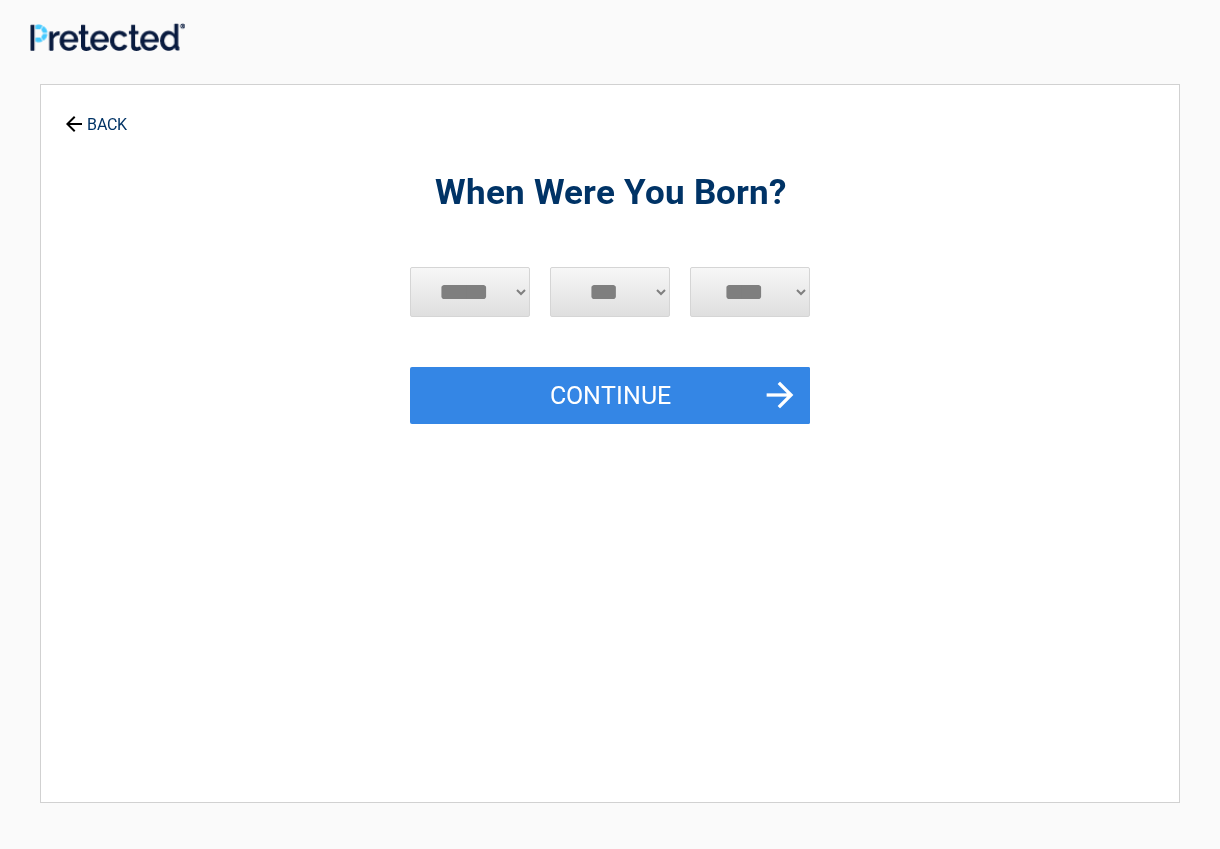 click on "*****
***
***
***
***
***
***
***
***
***
***
***
***" at bounding box center (470, 292) 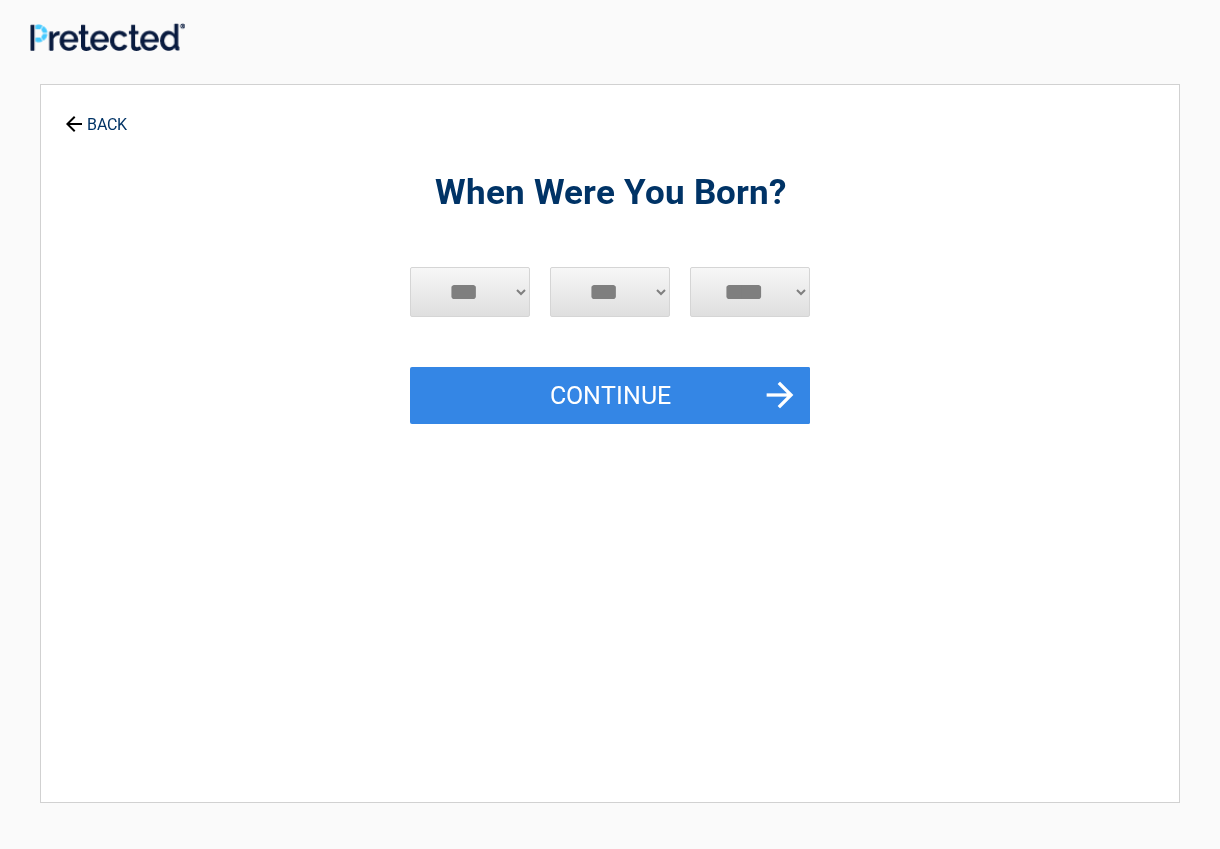 click on "*****
***
***
***
***
***
***
***
***
***
***
***
***" at bounding box center [470, 292] 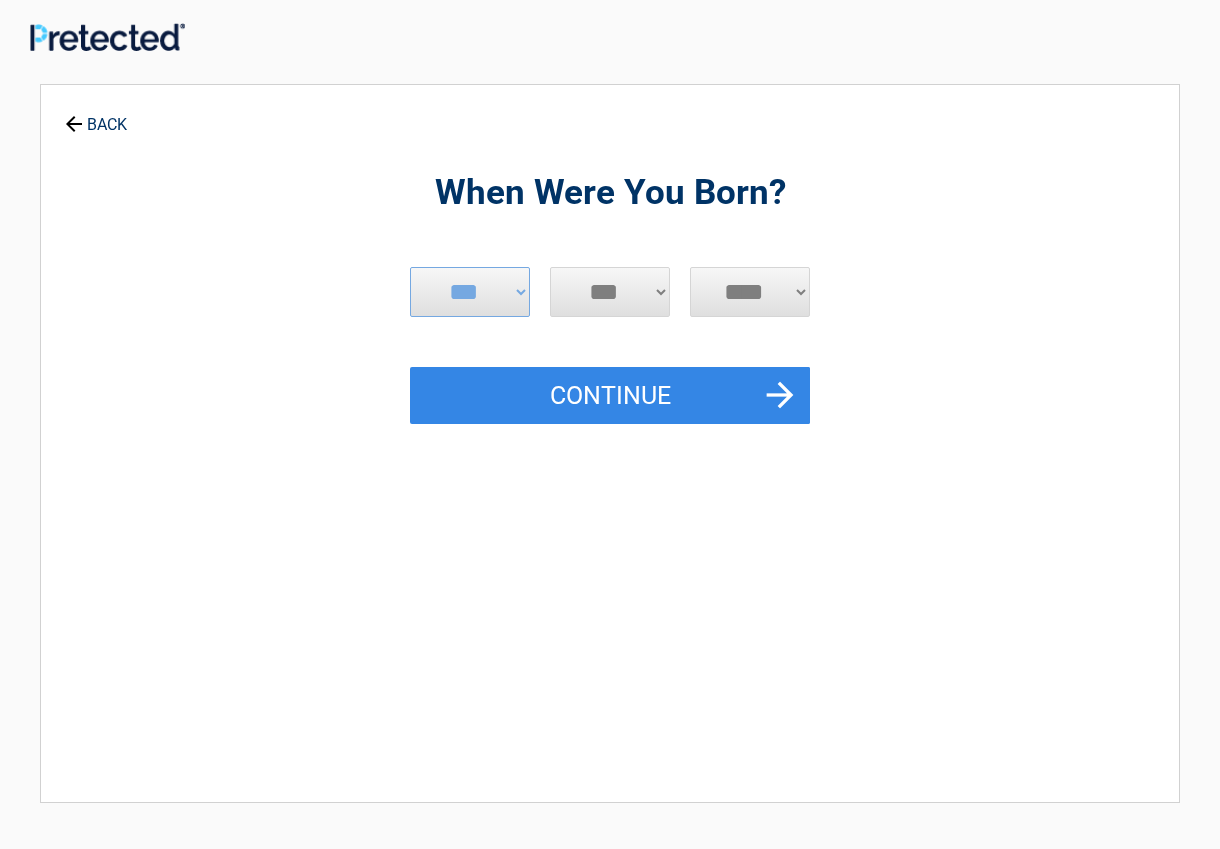 click on "*** * * * * * * * * * ** ** ** ** ** ** ** ** ** ** ** ** ** ** ** ** ** ** ** ** **" at bounding box center (610, 292) 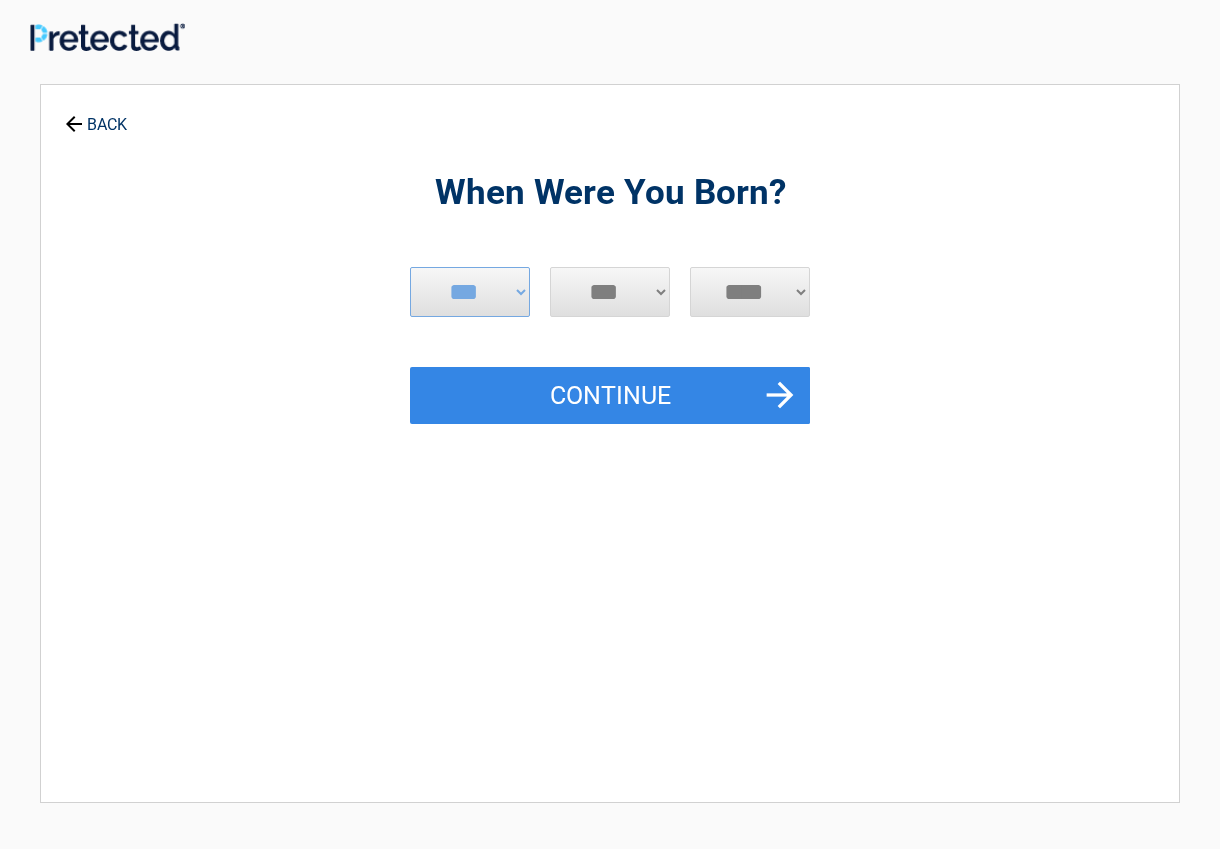 select on "*" 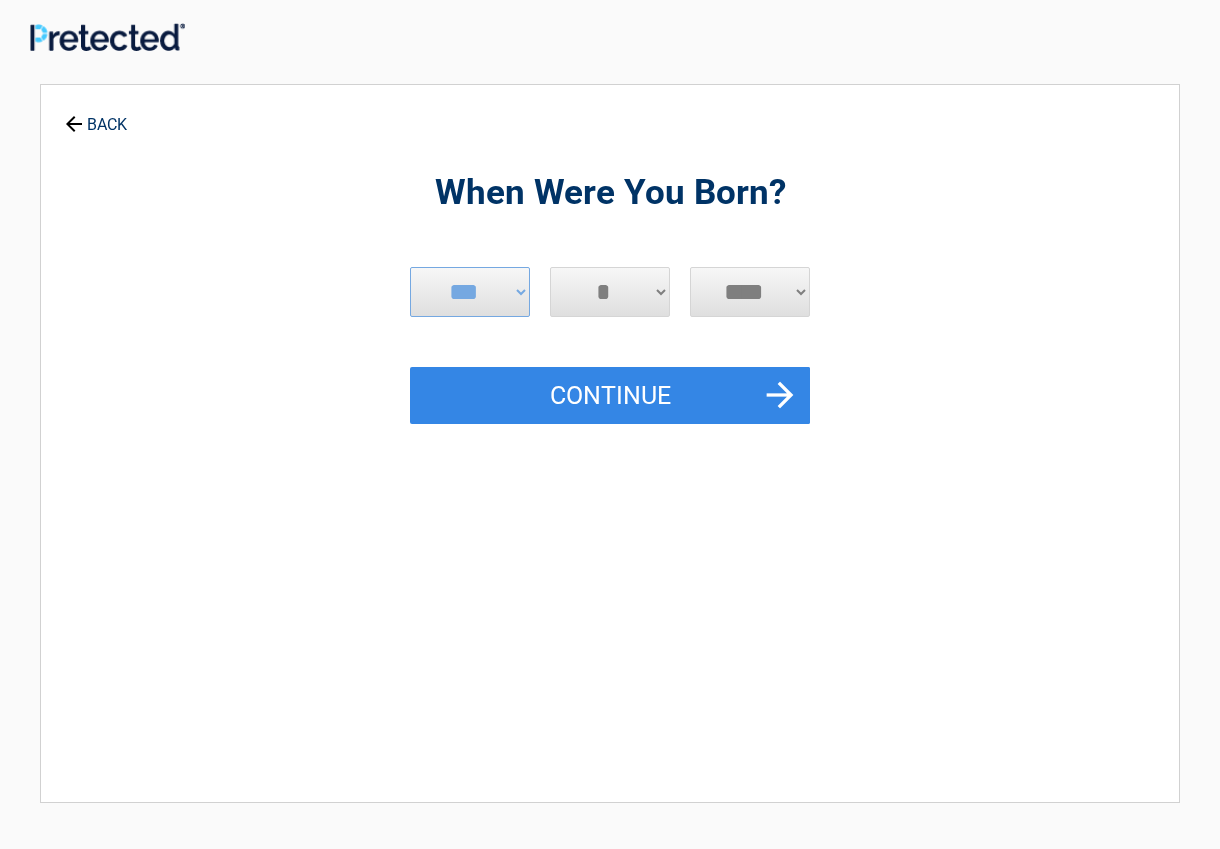 click on "*** * * * * * * * * * ** ** ** ** ** ** ** ** ** ** ** ** ** ** ** ** ** ** ** ** **" at bounding box center (610, 292) 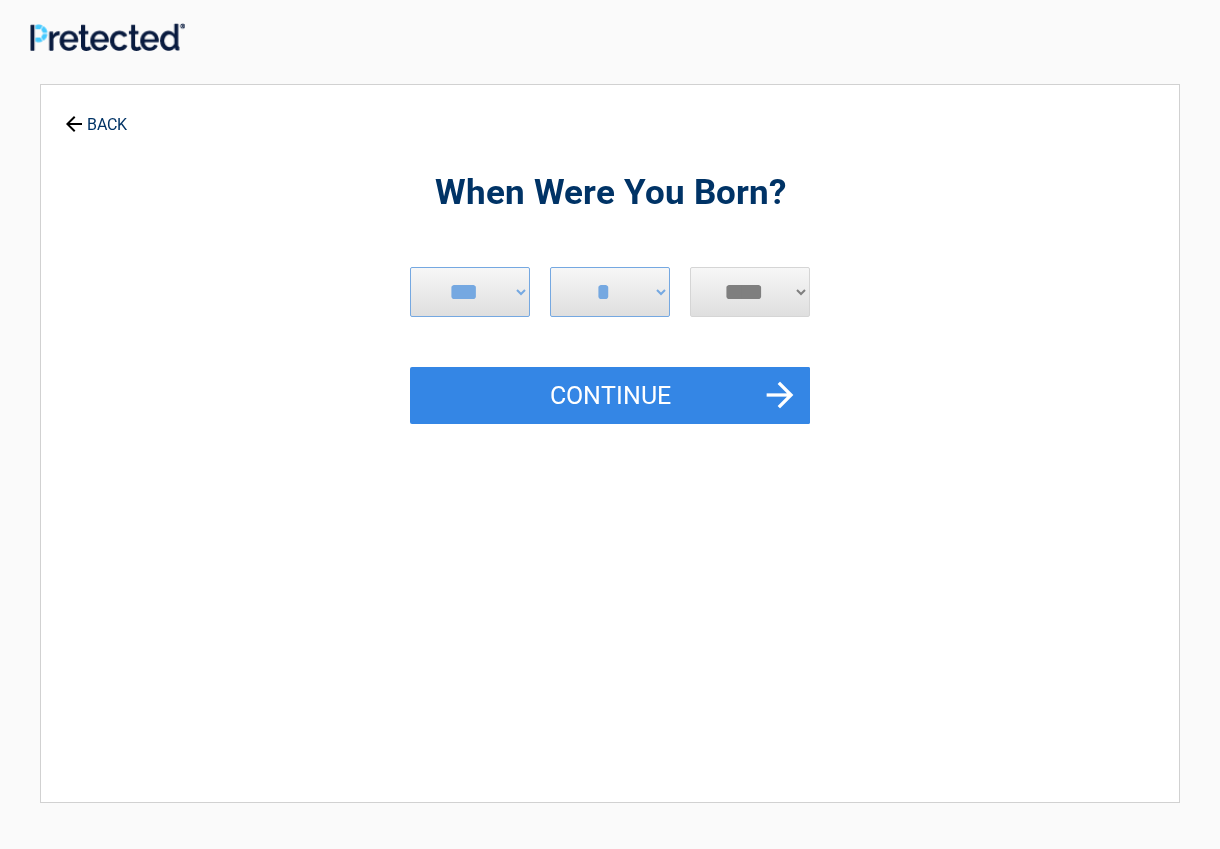 click on "****
****
****
****
****
****
****
****
****
****
****
****
****
****
****
****
****
****
****
****
****
****
****
****
****
****
****
****
****
****
****
****
****
****
****
****
****
****
****
****
****
****
****
****
****
****
****
****
****
****
****
****
****
****
****
****
****
****
****
****
****
****
****
****" at bounding box center (750, 292) 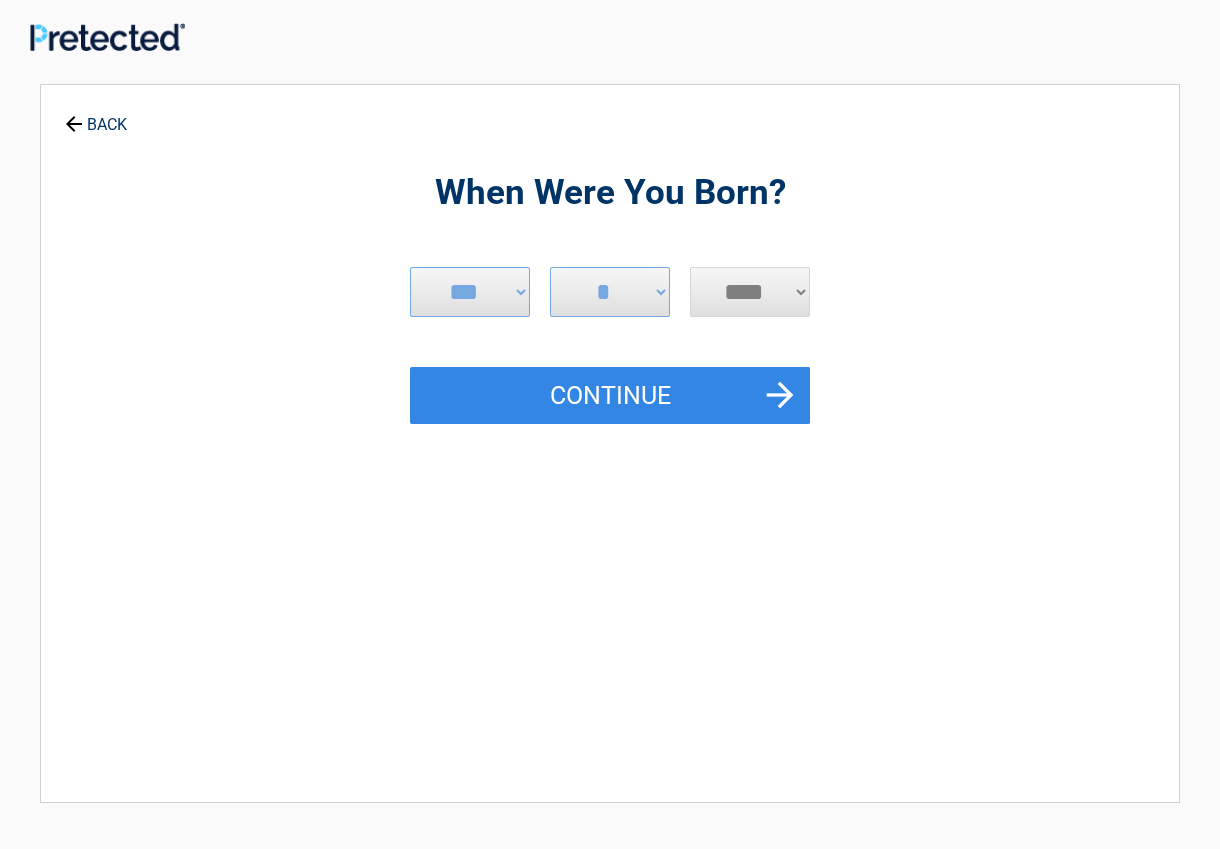 select on "****" 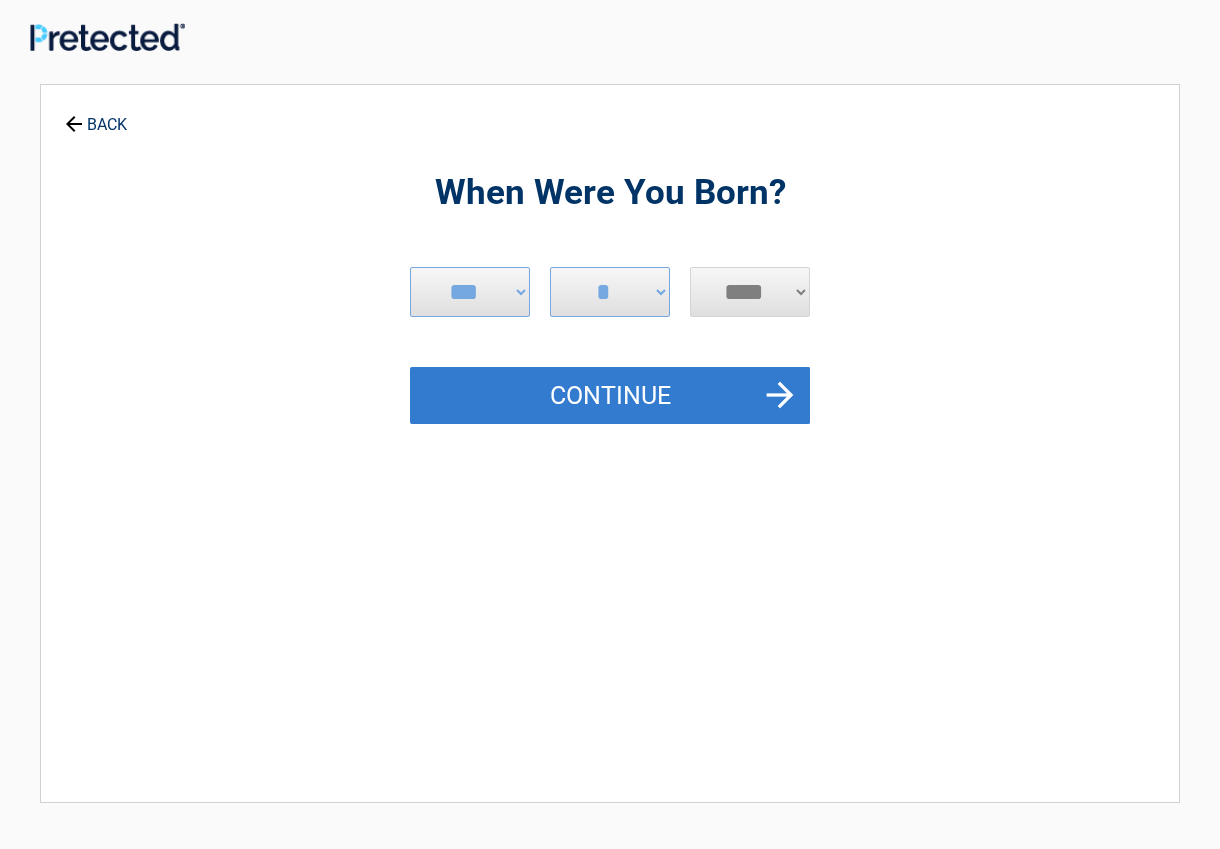 click on "Continue" at bounding box center [610, 396] 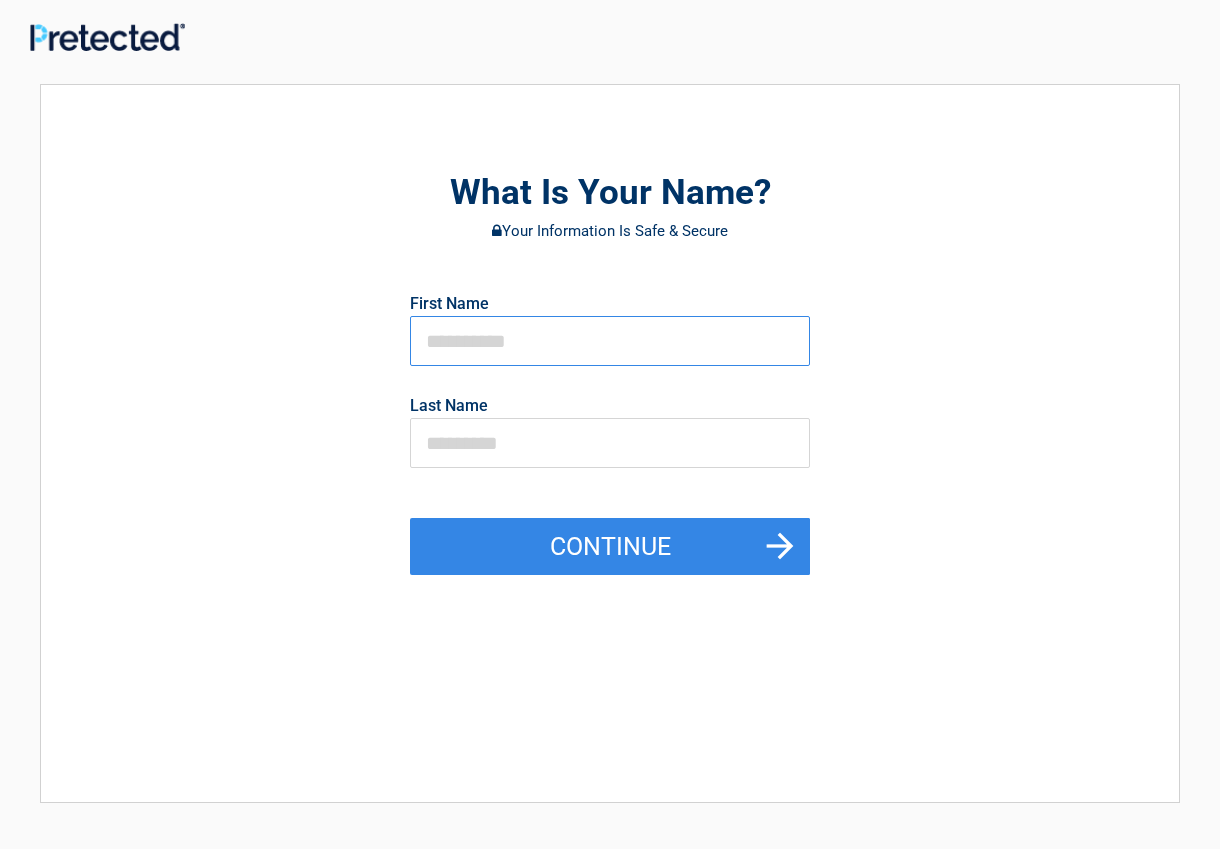 click at bounding box center (610, 341) 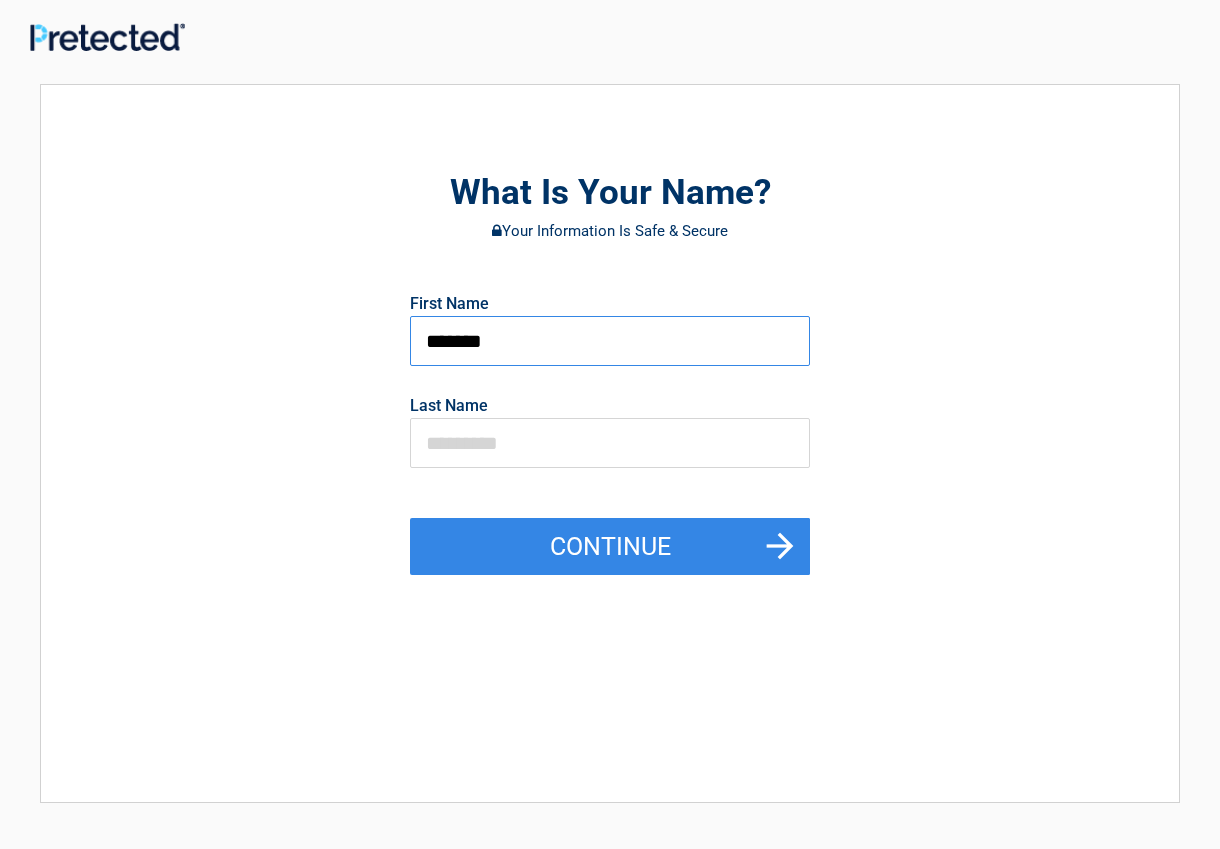 type on "*******" 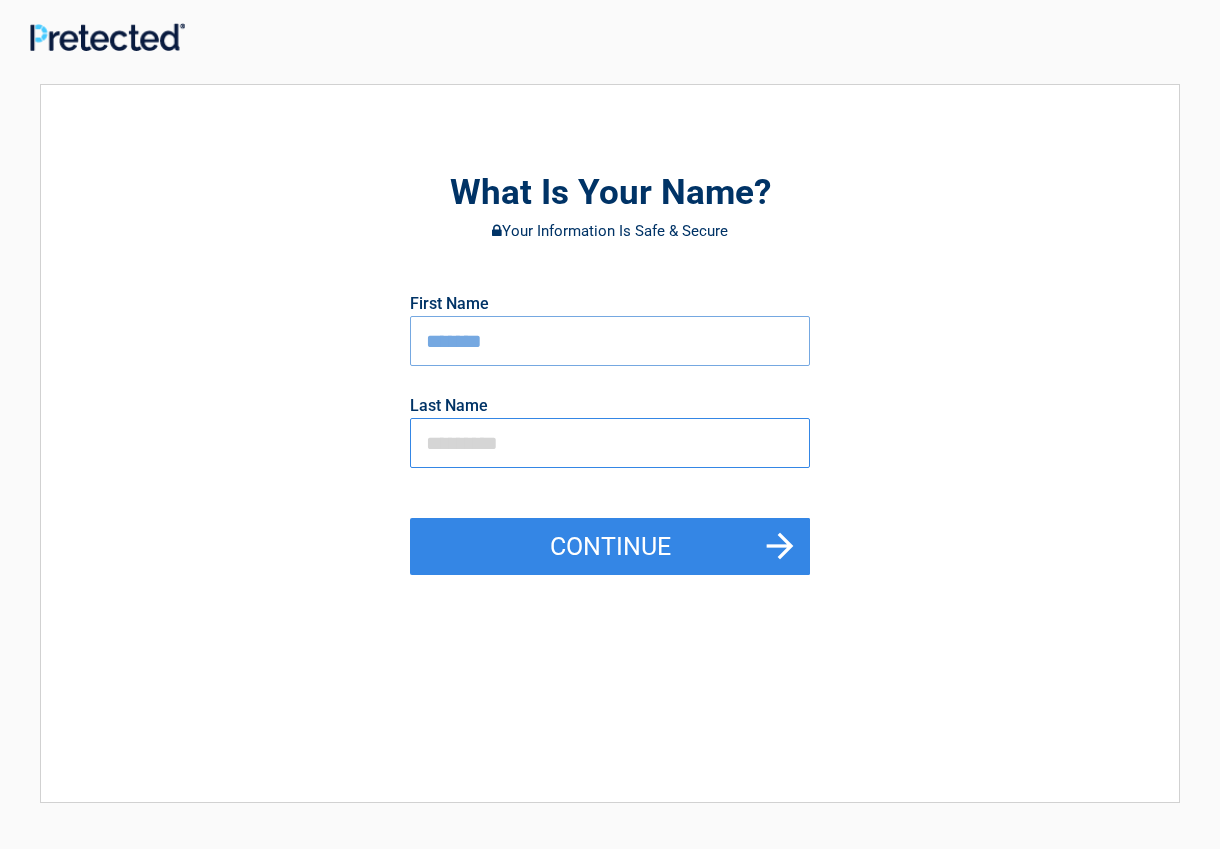 click at bounding box center (610, 443) 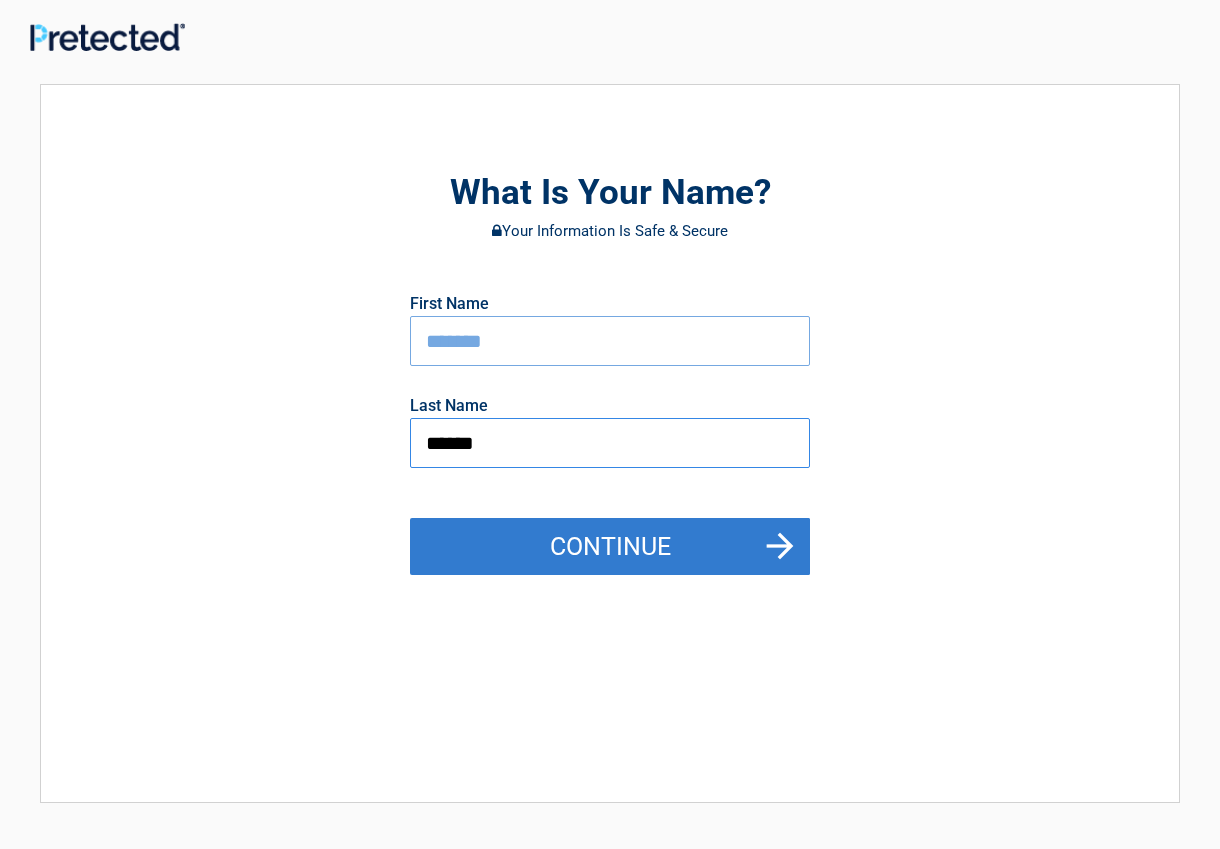 type on "******" 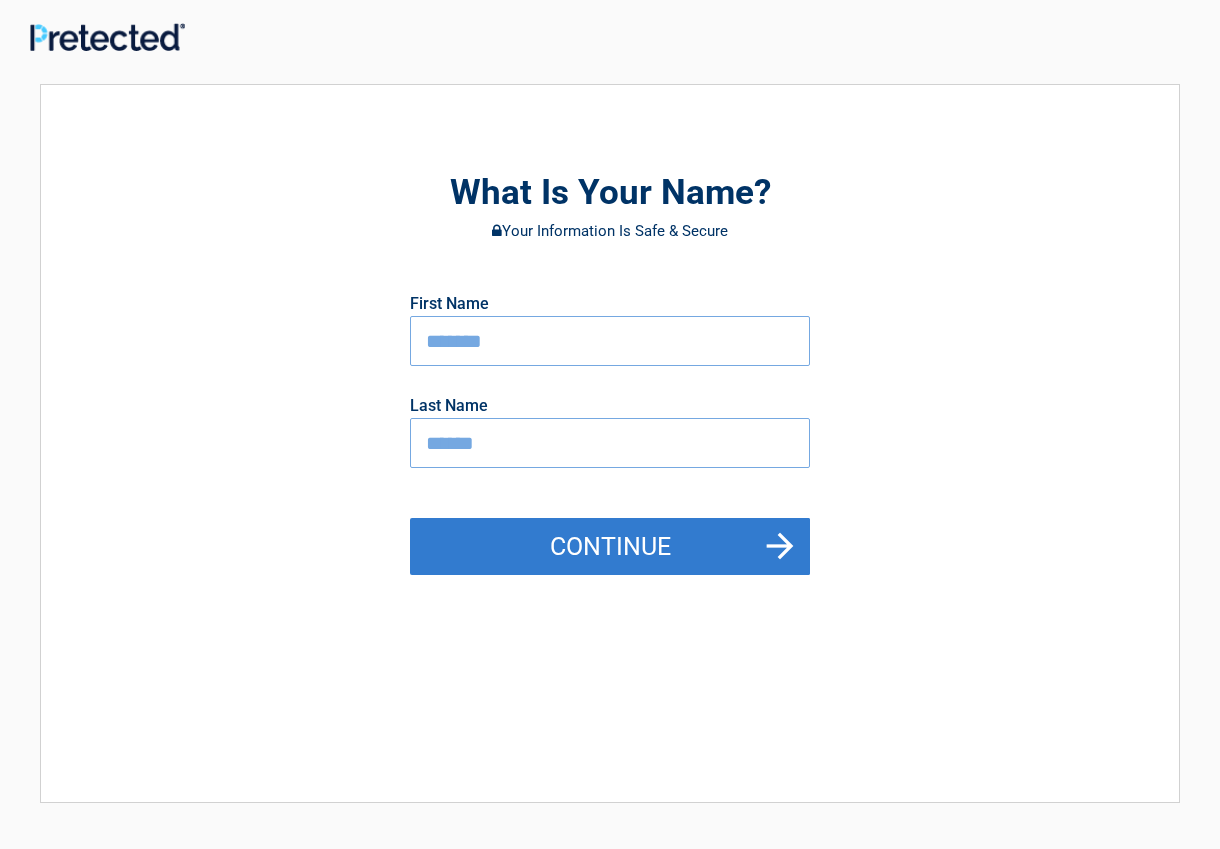click on "Continue" at bounding box center [610, 547] 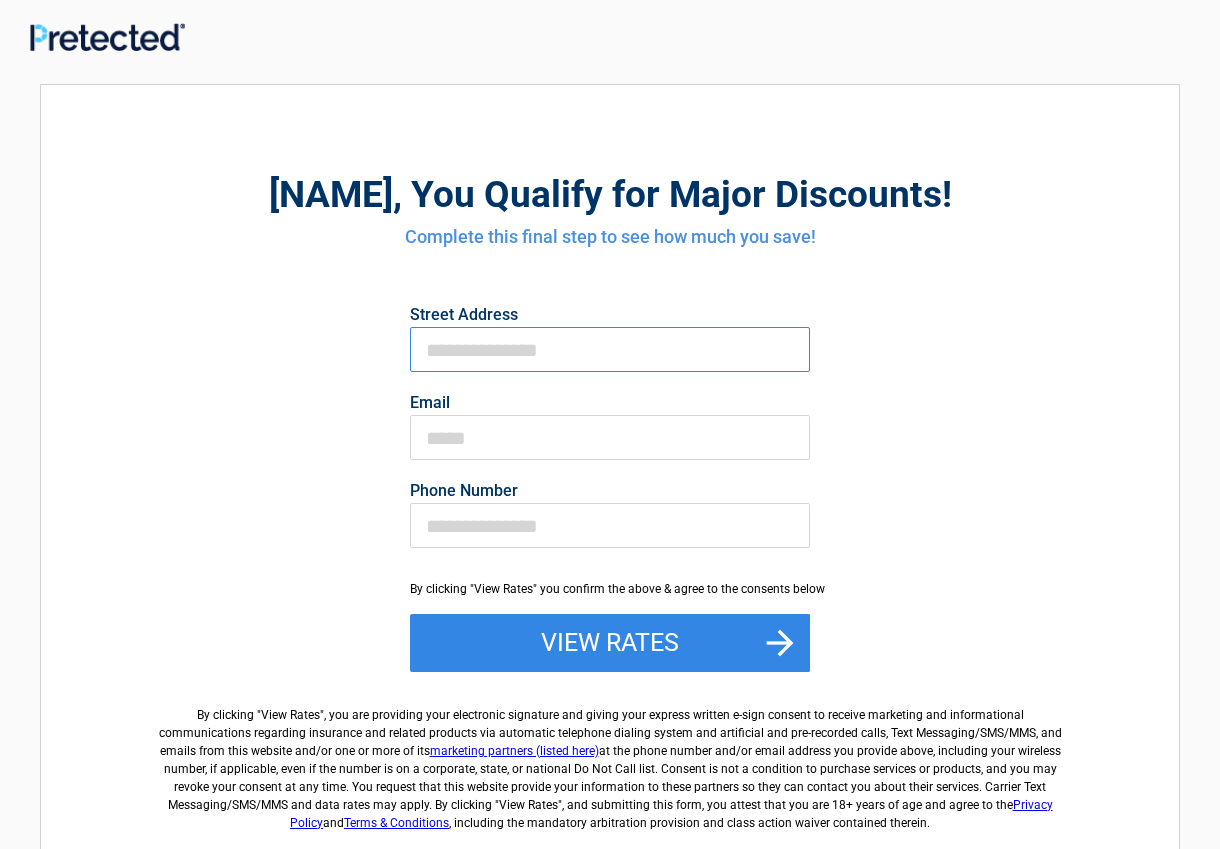 click on "First Name" at bounding box center [610, 349] 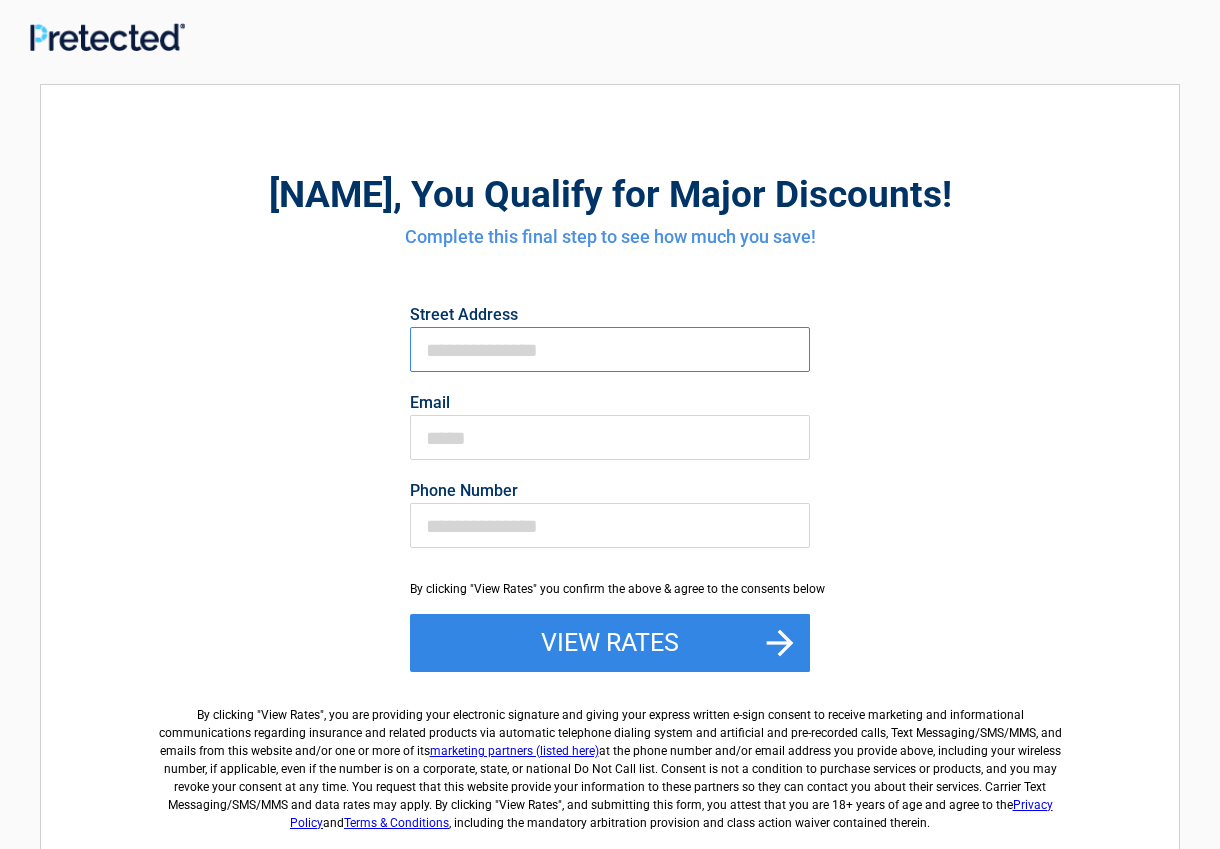 type on "**" 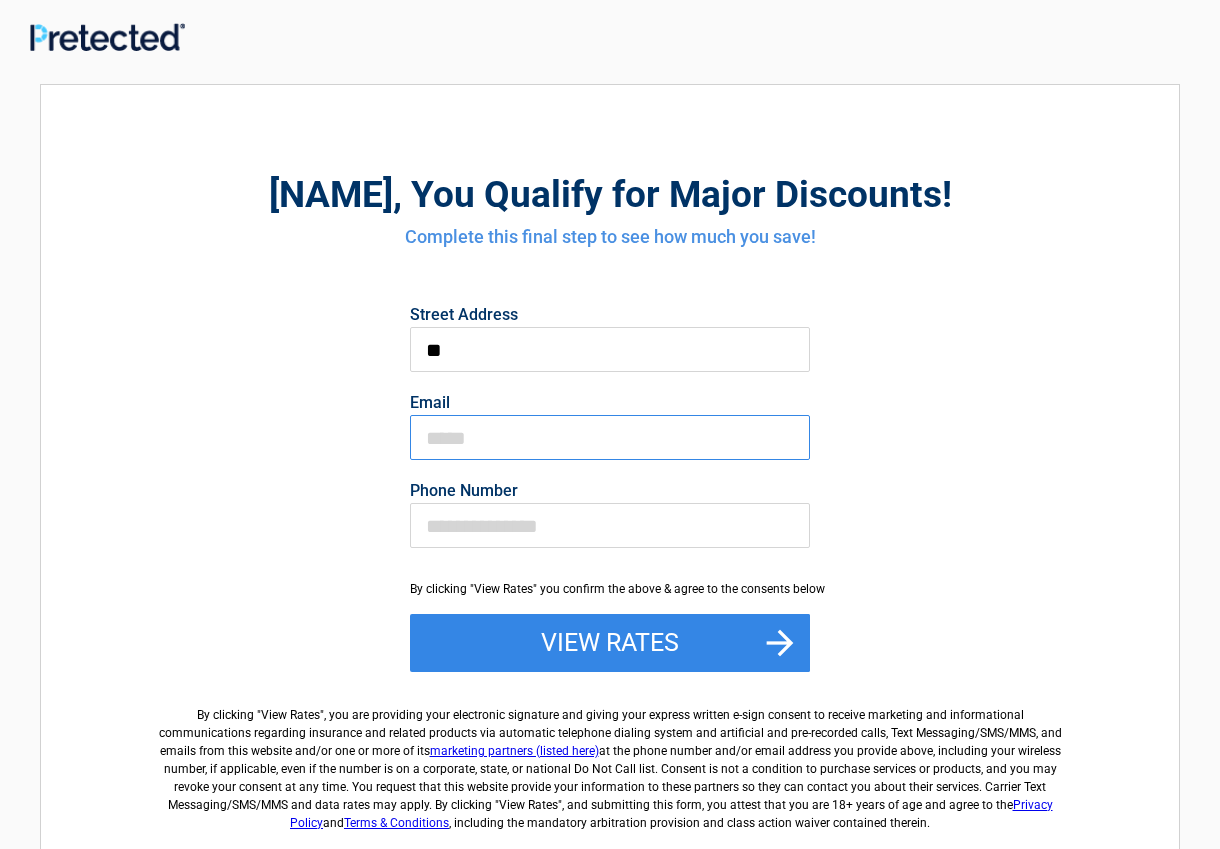 type on "**********" 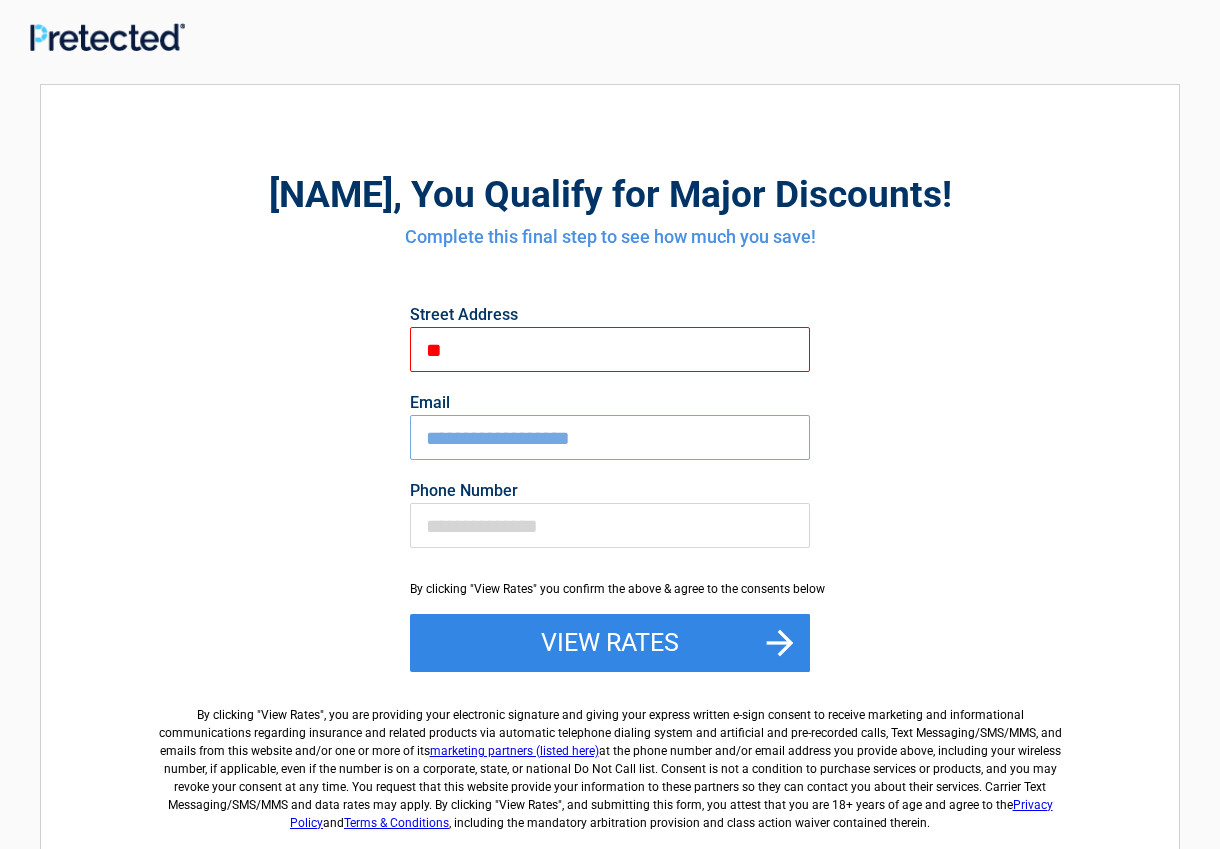 click on "**" at bounding box center [610, 349] 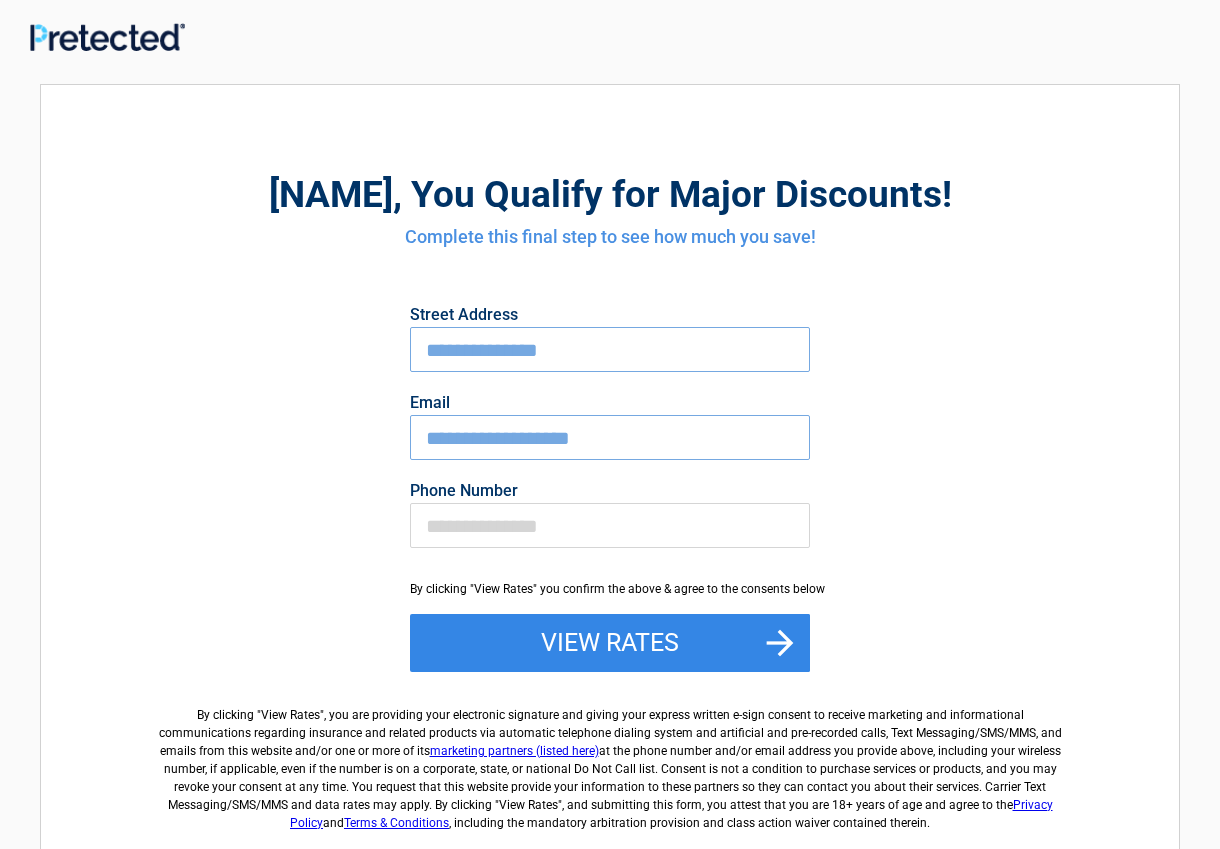 click on "**********" at bounding box center [610, 349] 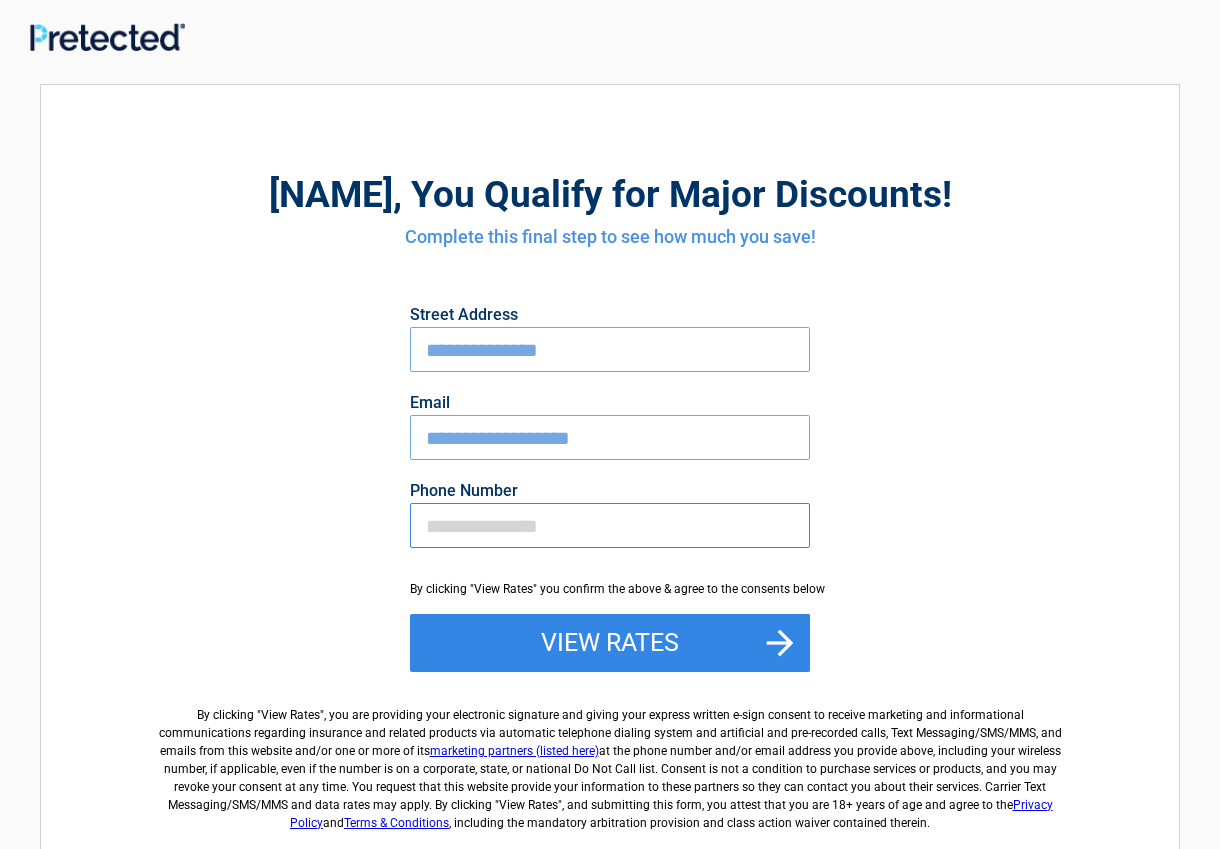 click on "Phone Number" at bounding box center [610, 525] 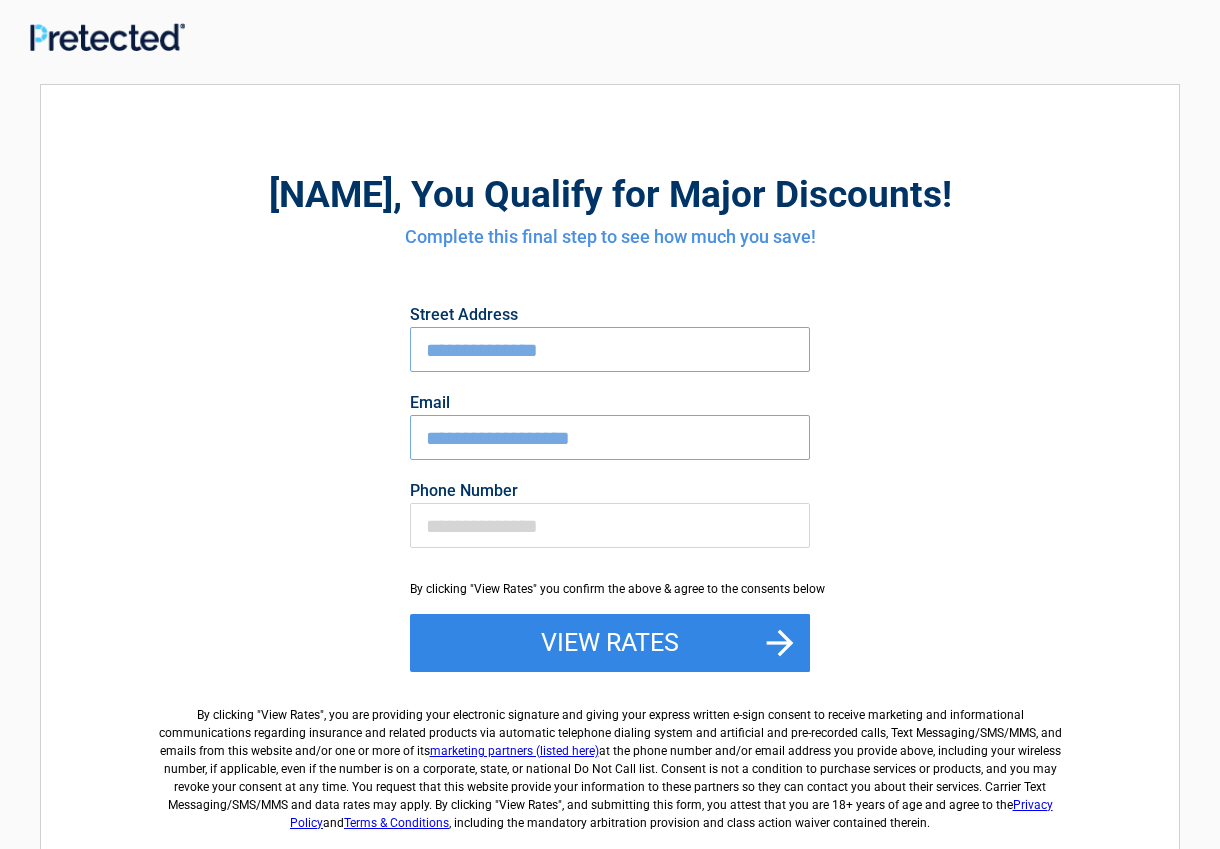 click on "**********" at bounding box center [610, 349] 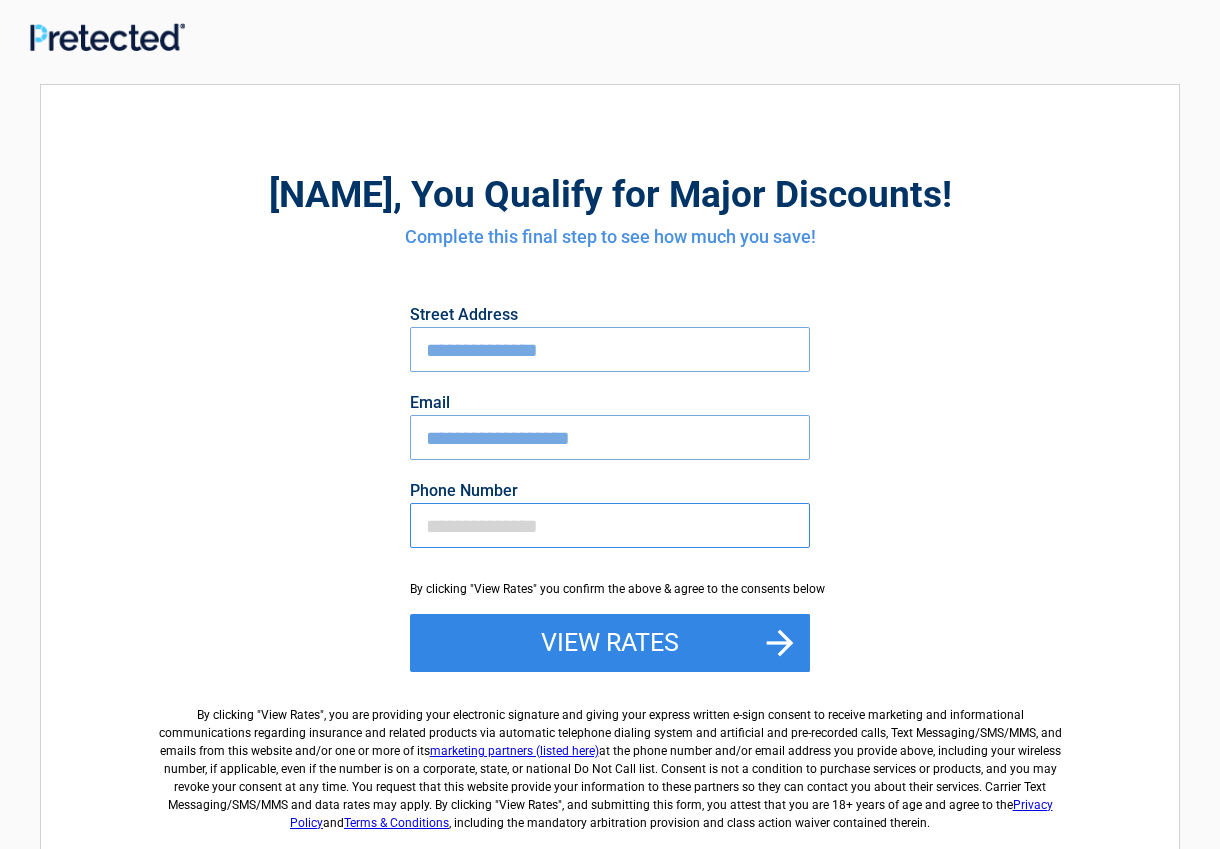 type on "**********" 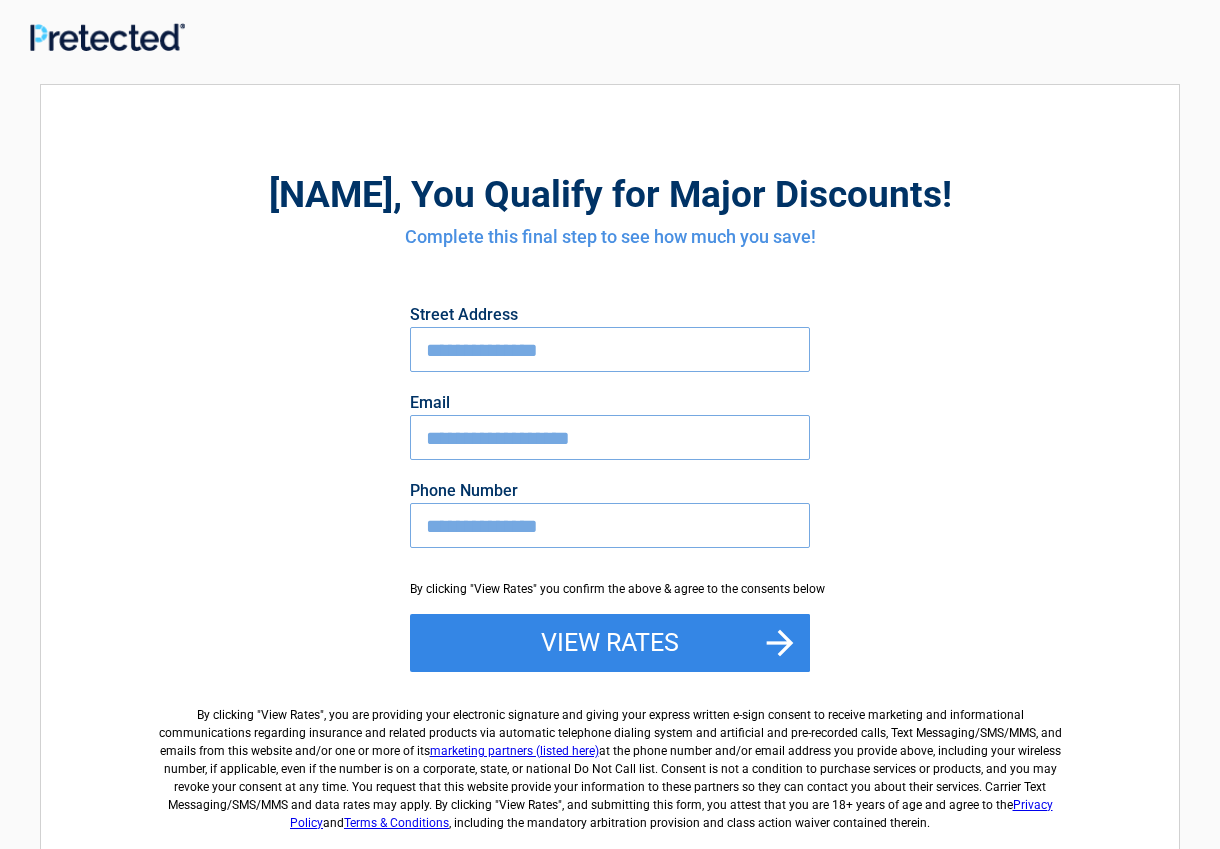 click on "**********" at bounding box center [610, 349] 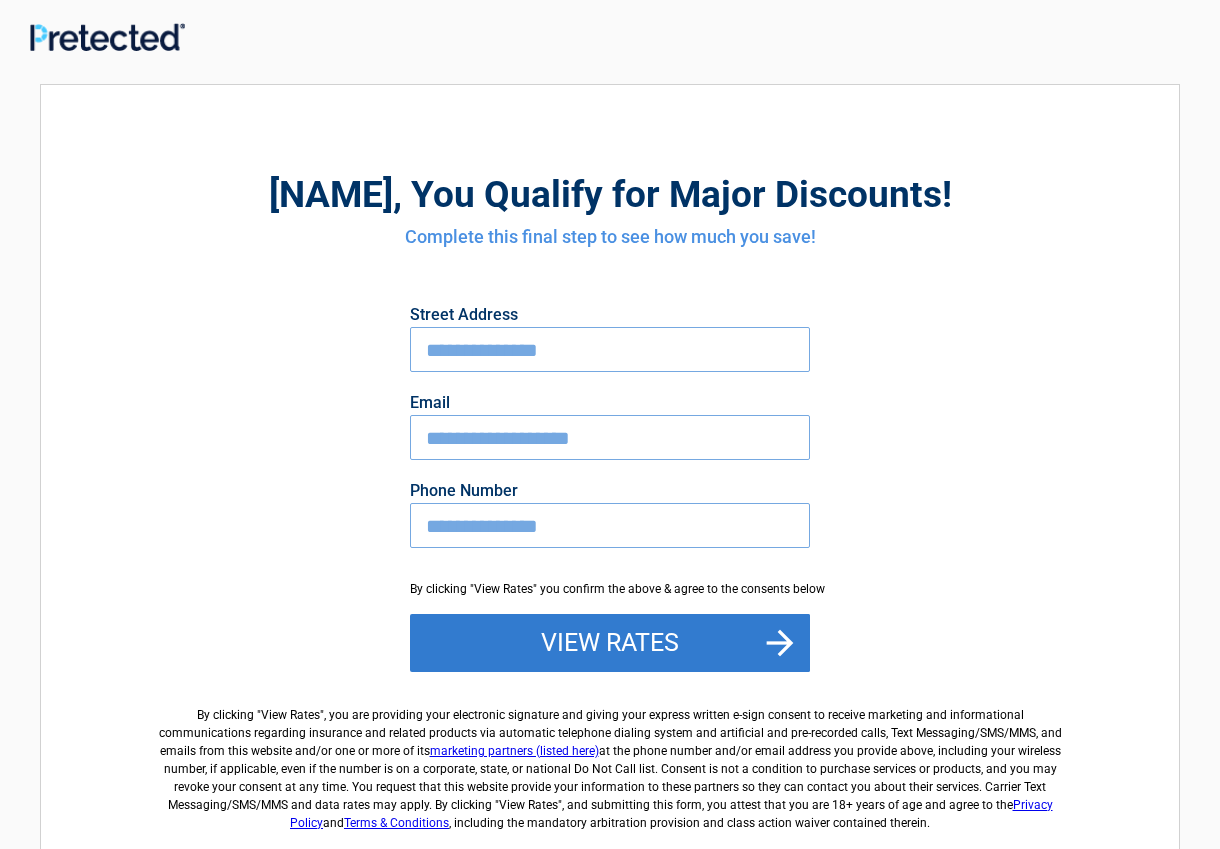click on "View Rates" at bounding box center (610, 643) 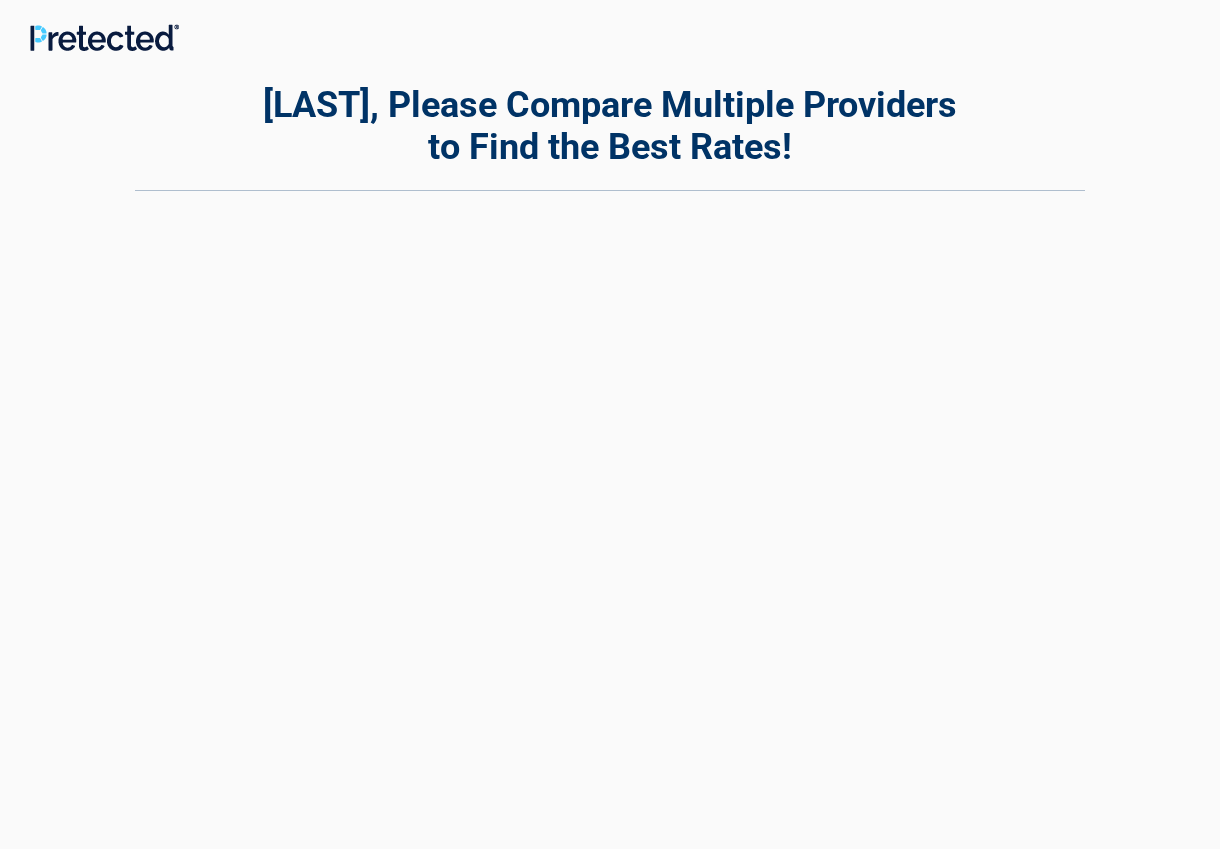 scroll, scrollTop: 0, scrollLeft: 0, axis: both 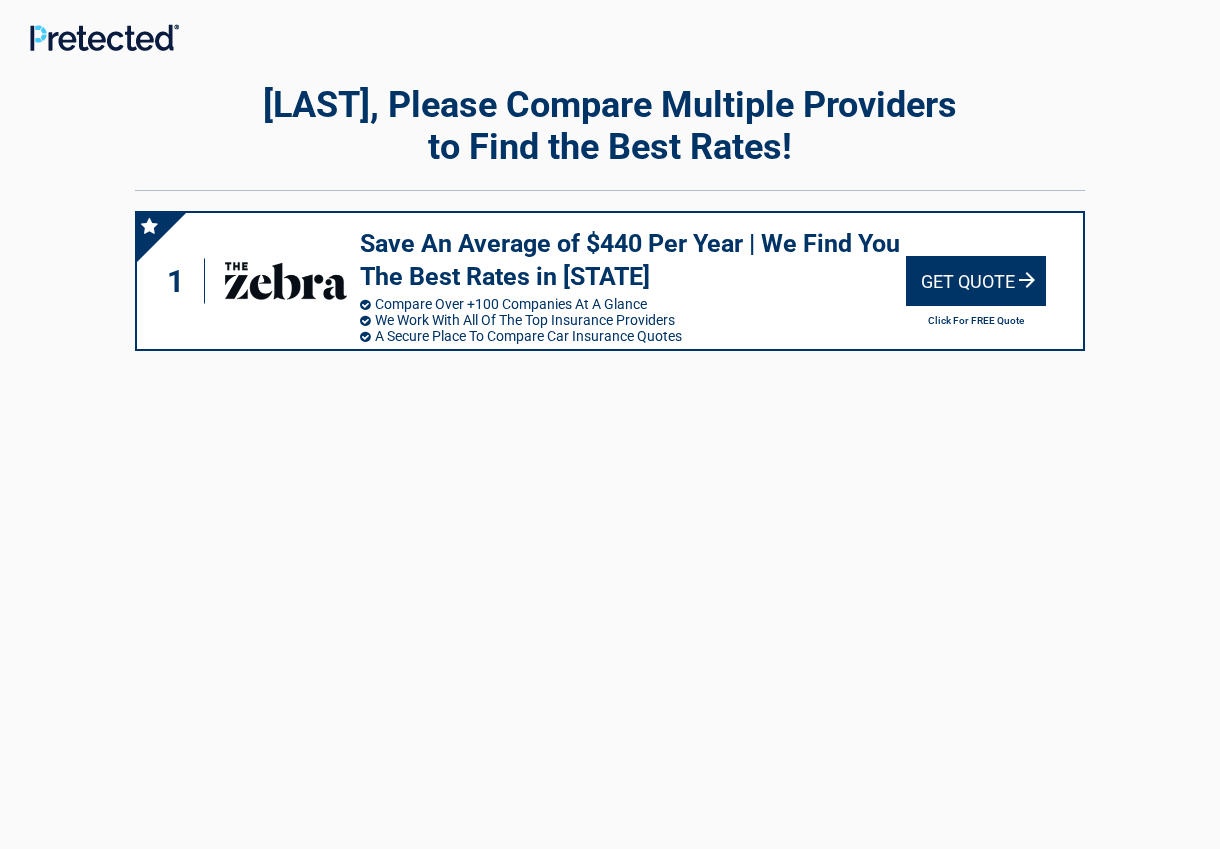 click on "Get Quote" at bounding box center [976, 281] 